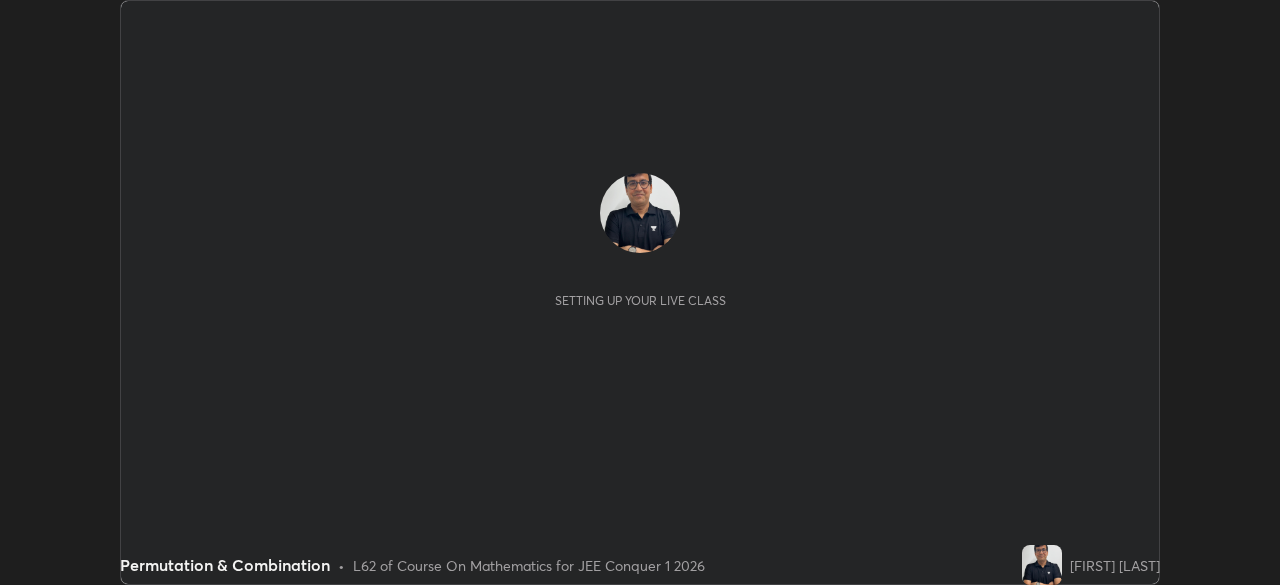 scroll, scrollTop: 0, scrollLeft: 0, axis: both 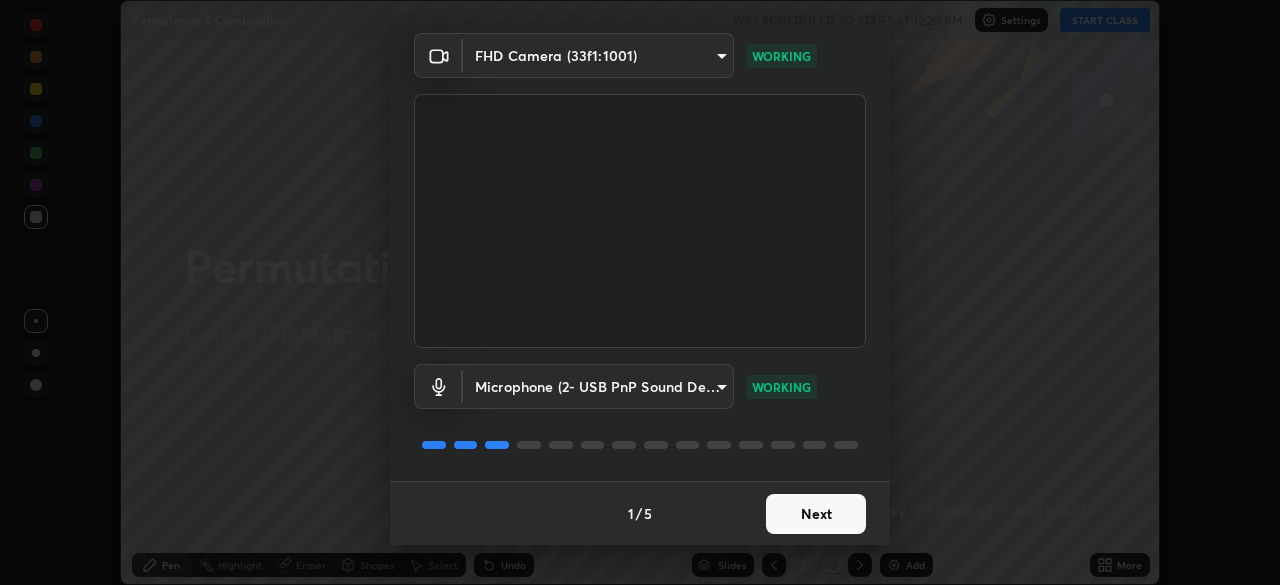 click on "Next" at bounding box center [816, 514] 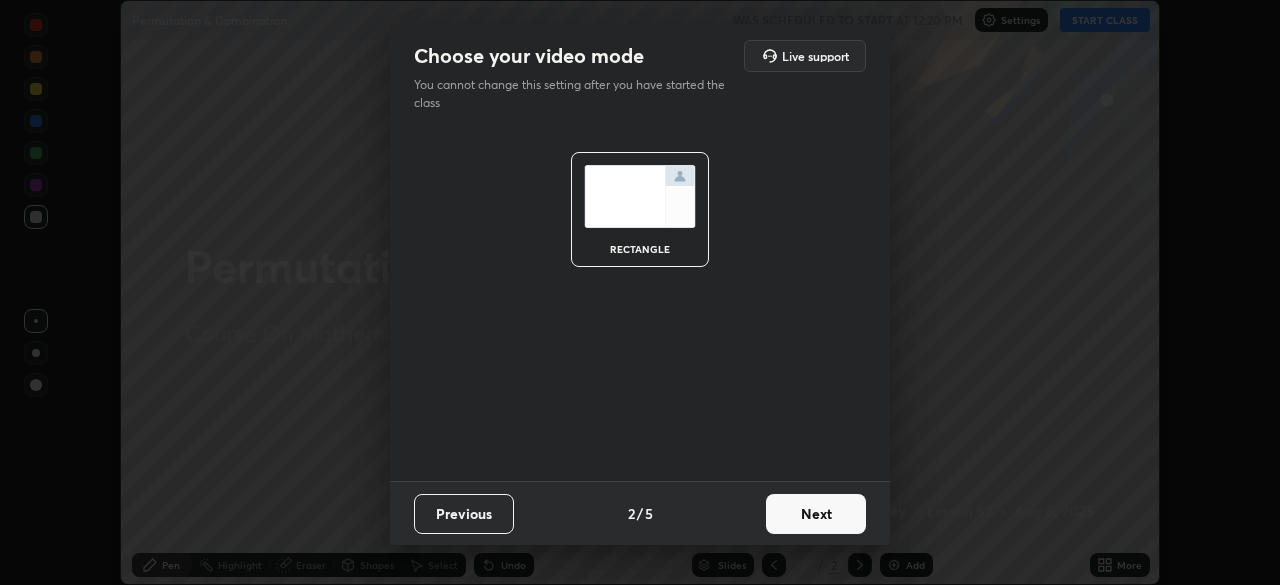 click on "Next" at bounding box center (816, 514) 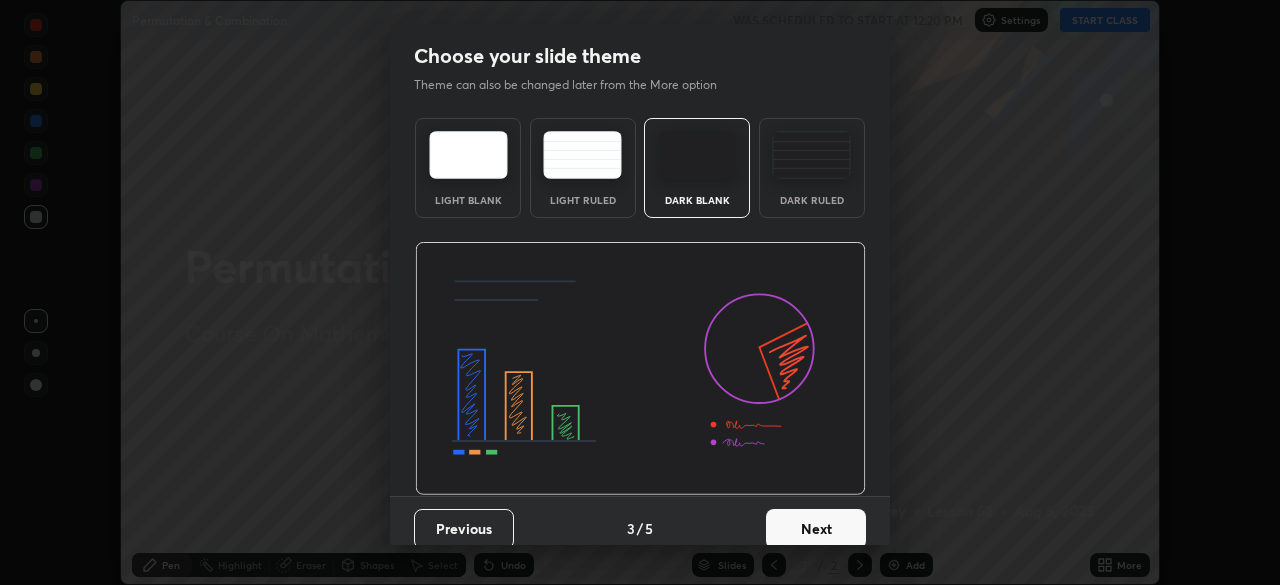 click on "Next" at bounding box center (816, 529) 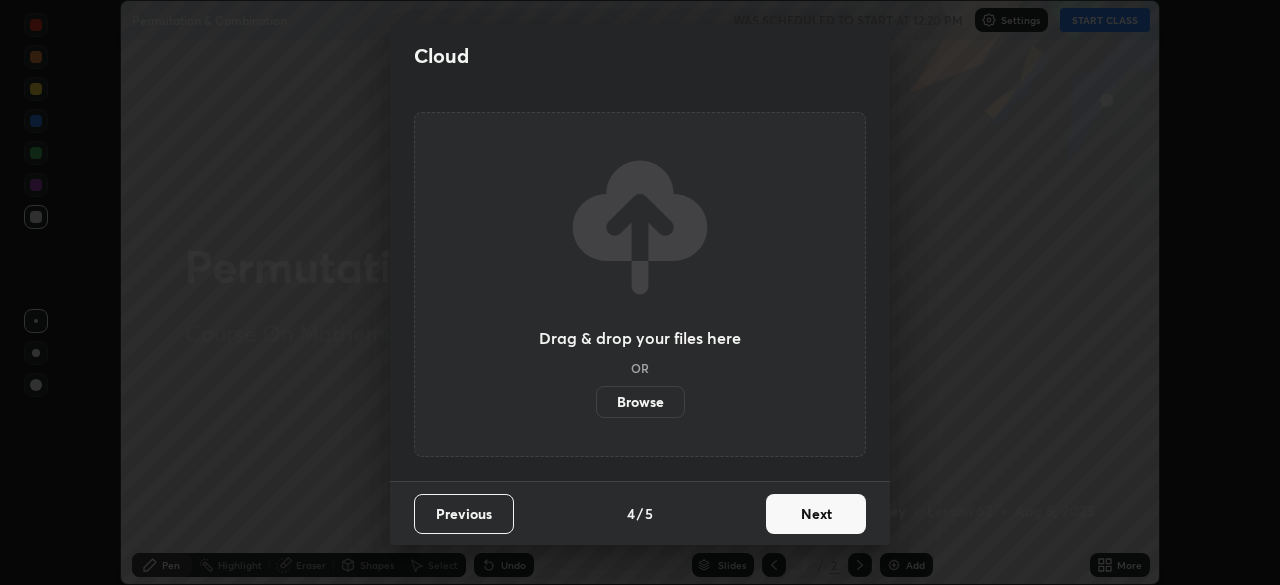click on "Next" at bounding box center (816, 514) 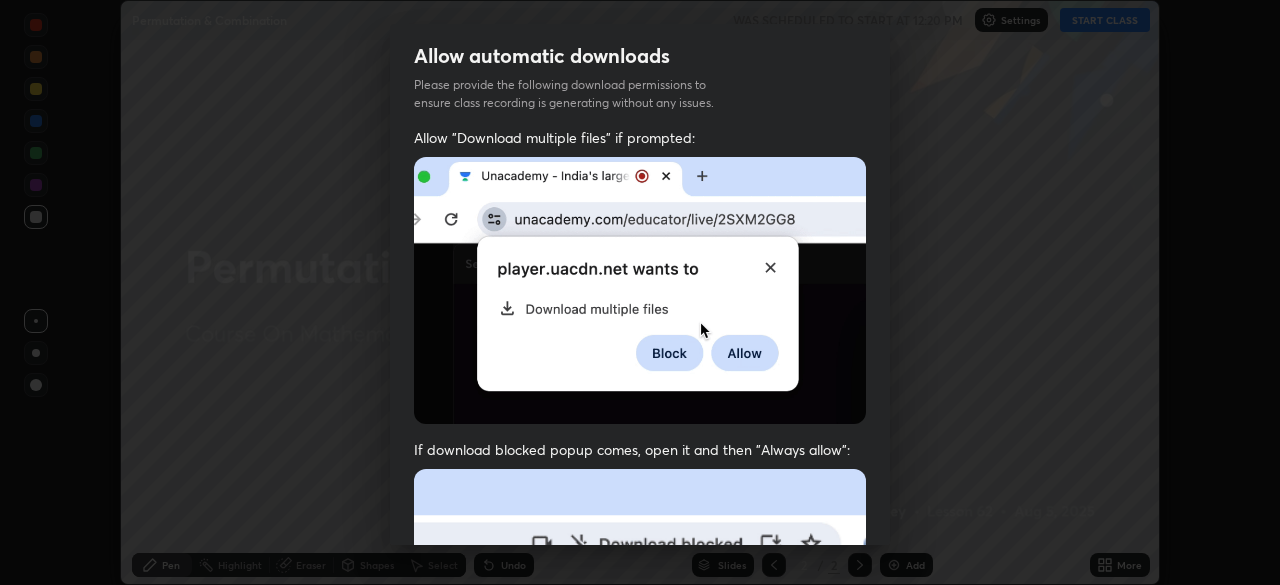 click on "Previous 5 / 5 Done" at bounding box center [640, 1002] 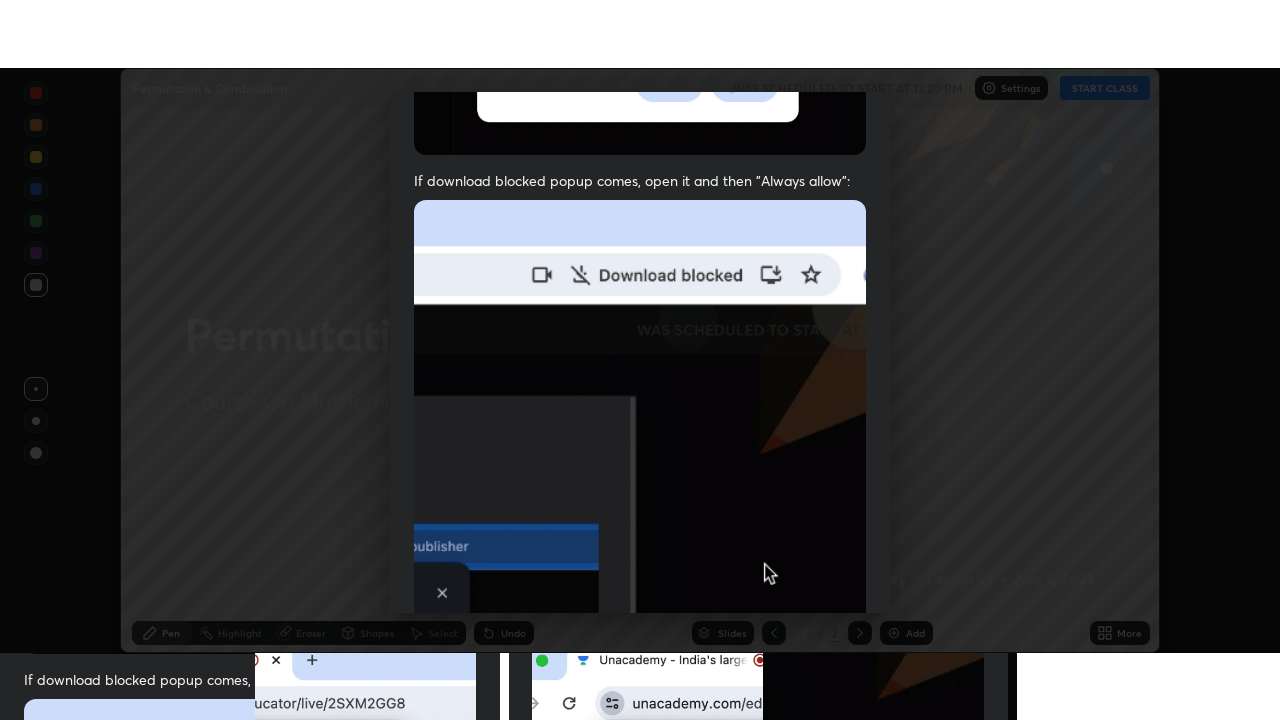 scroll, scrollTop: 479, scrollLeft: 0, axis: vertical 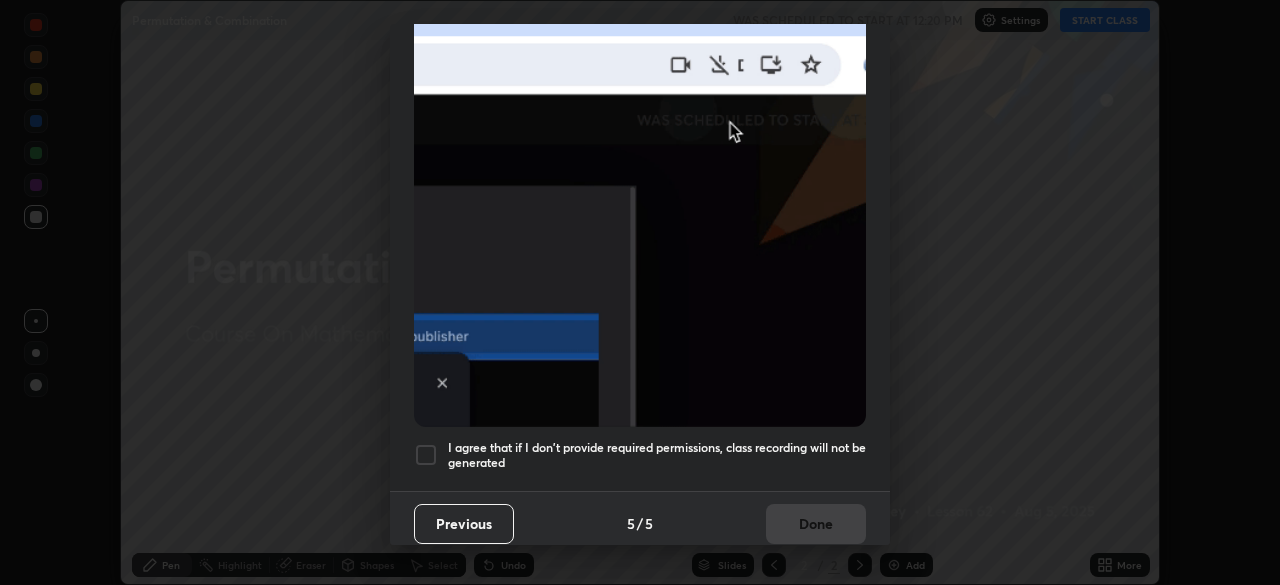 click at bounding box center (426, 455) 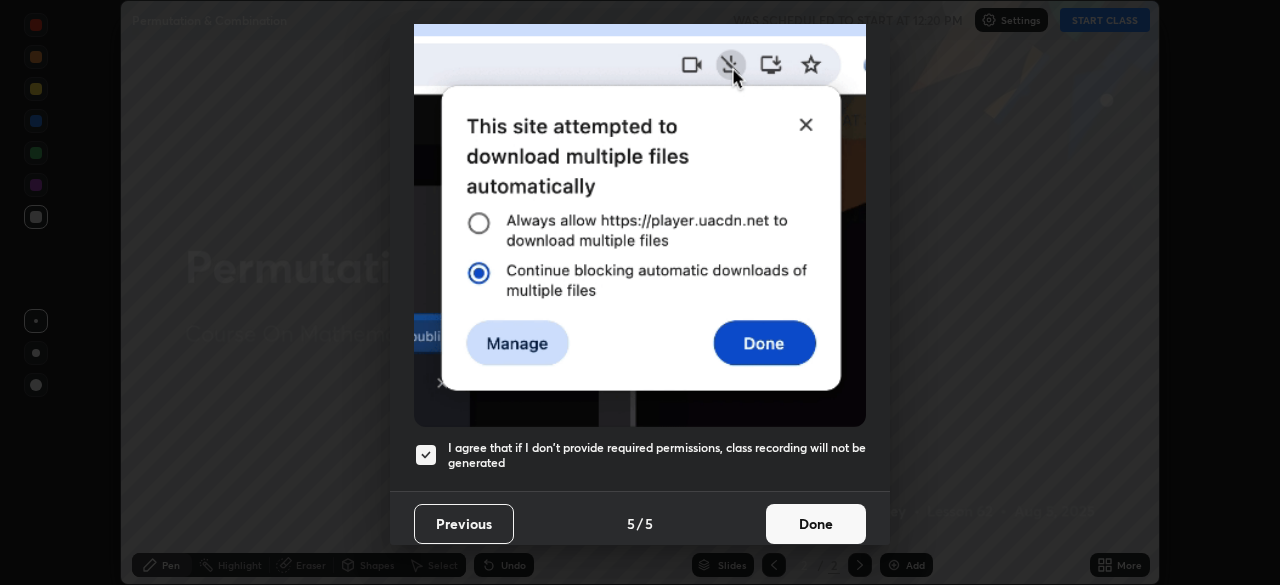 click on "Done" at bounding box center [816, 524] 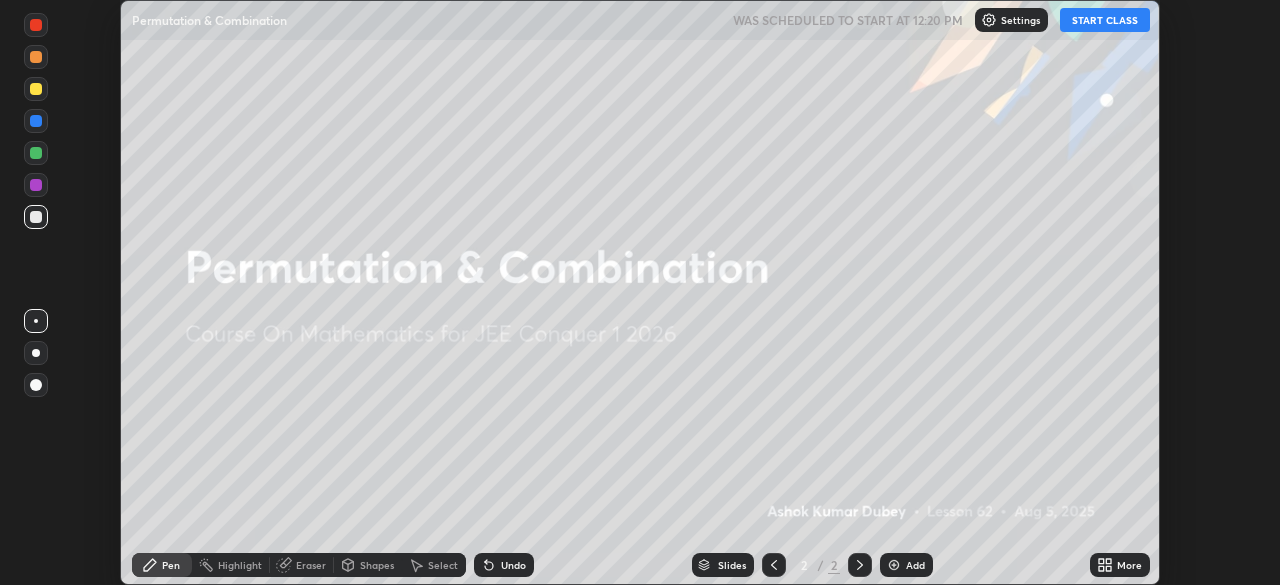 click on "START CLASS" at bounding box center (1105, 20) 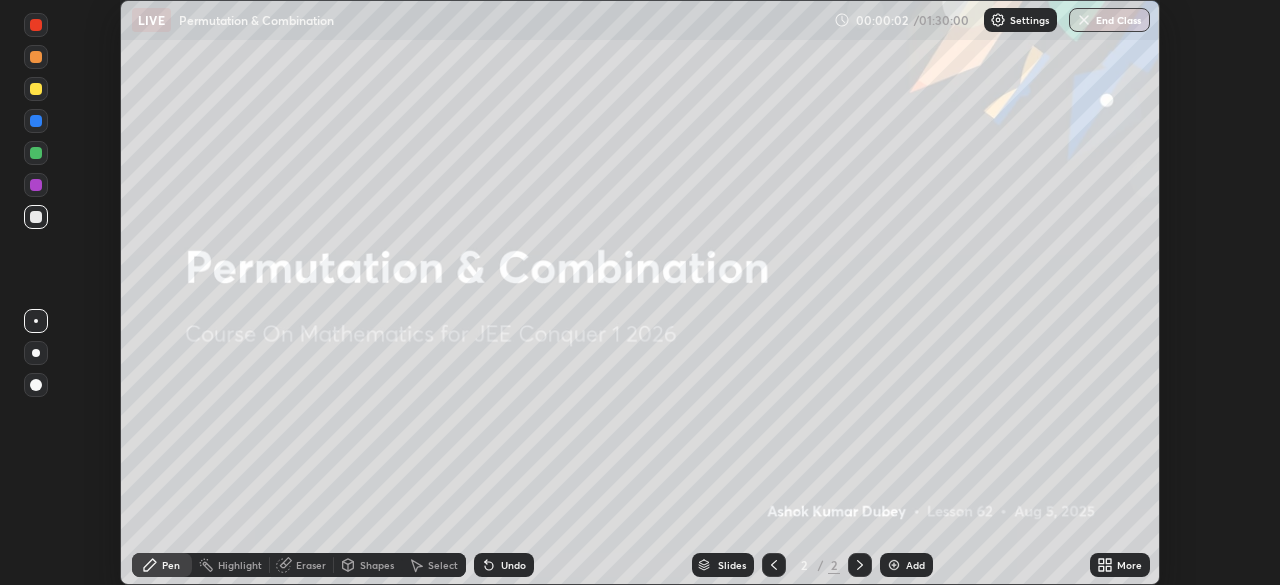 click on "More" at bounding box center [1129, 565] 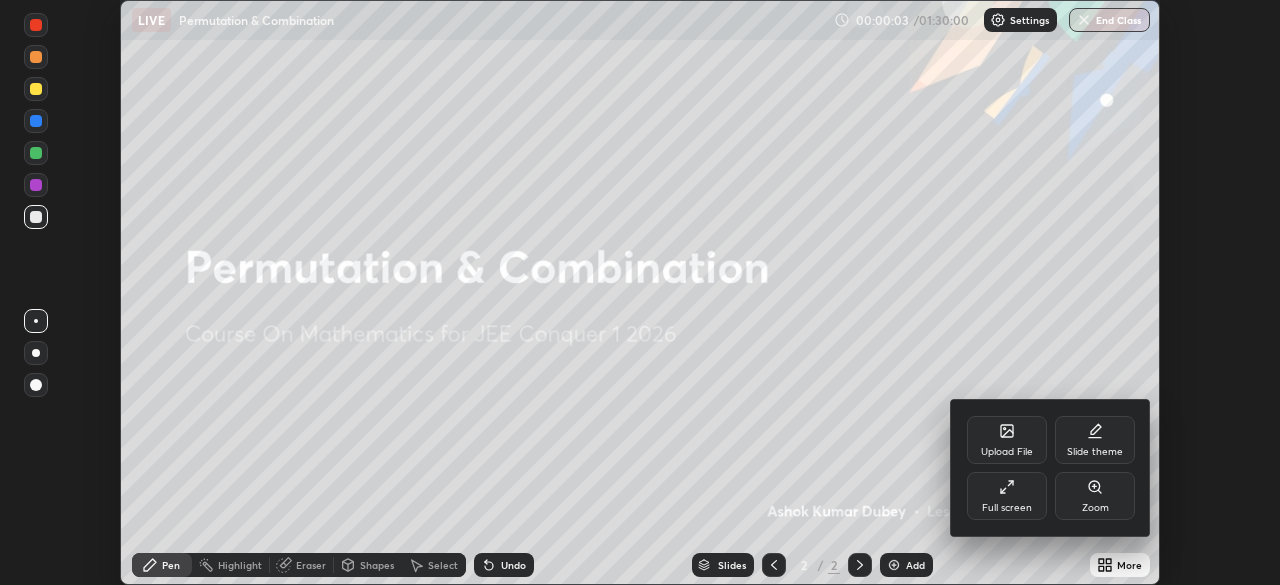 click on "Full screen" at bounding box center (1007, 496) 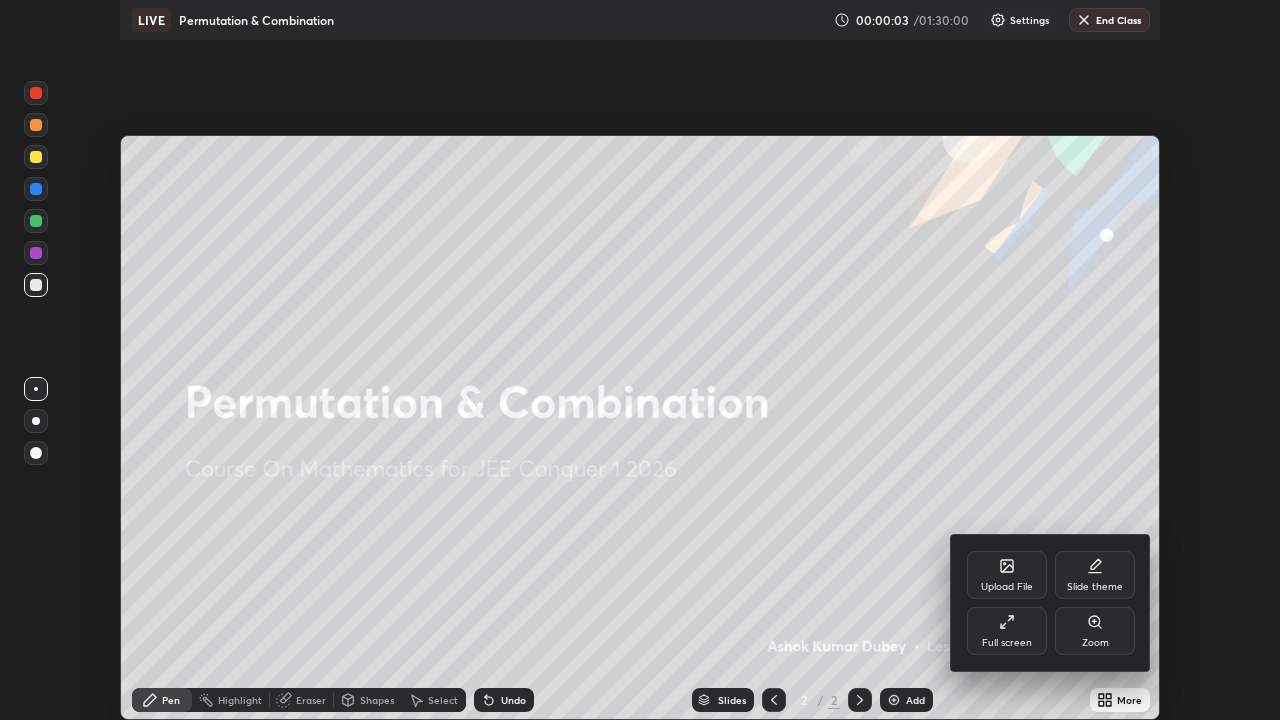 scroll, scrollTop: 99280, scrollLeft: 98720, axis: both 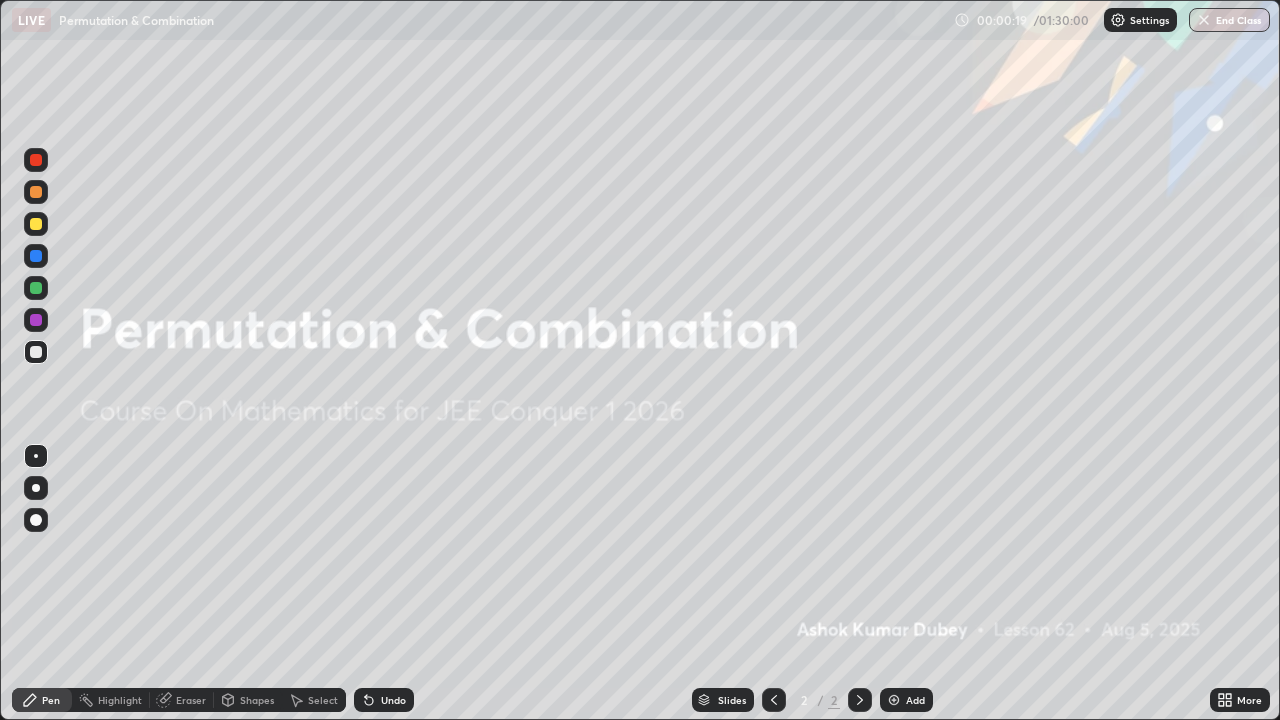 click 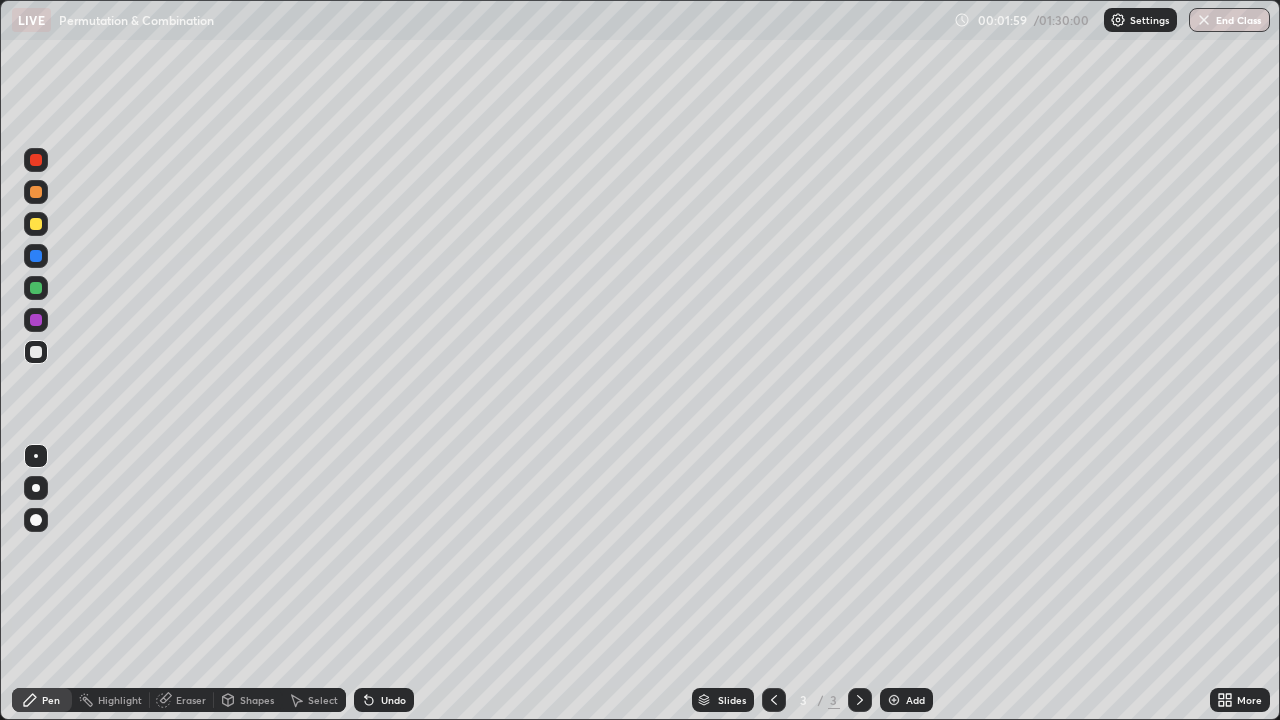 click at bounding box center (36, 224) 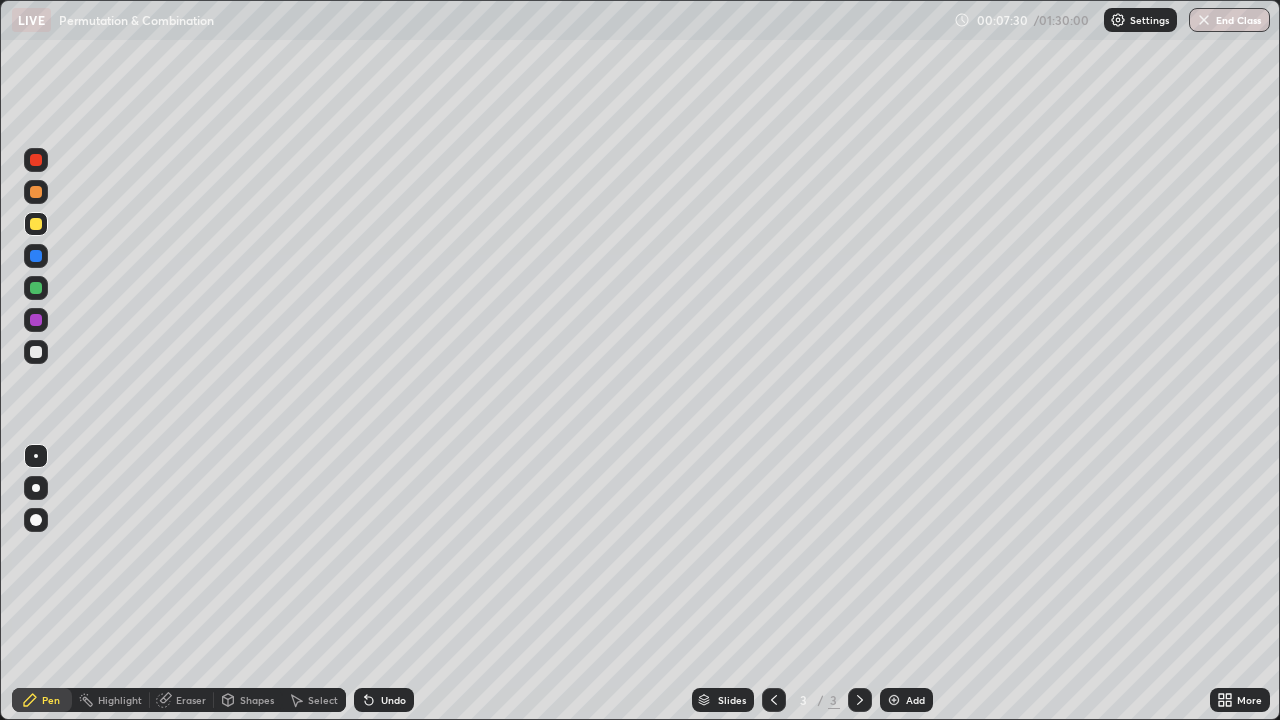 click 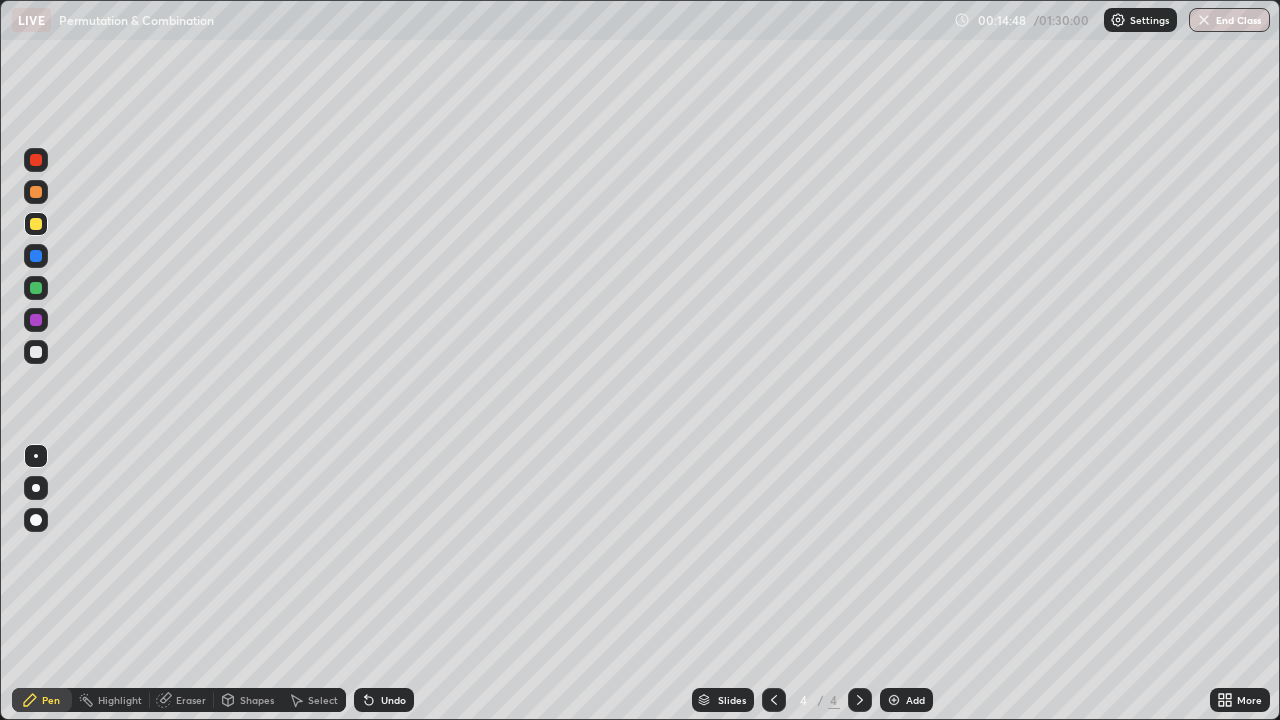 click at bounding box center (894, 700) 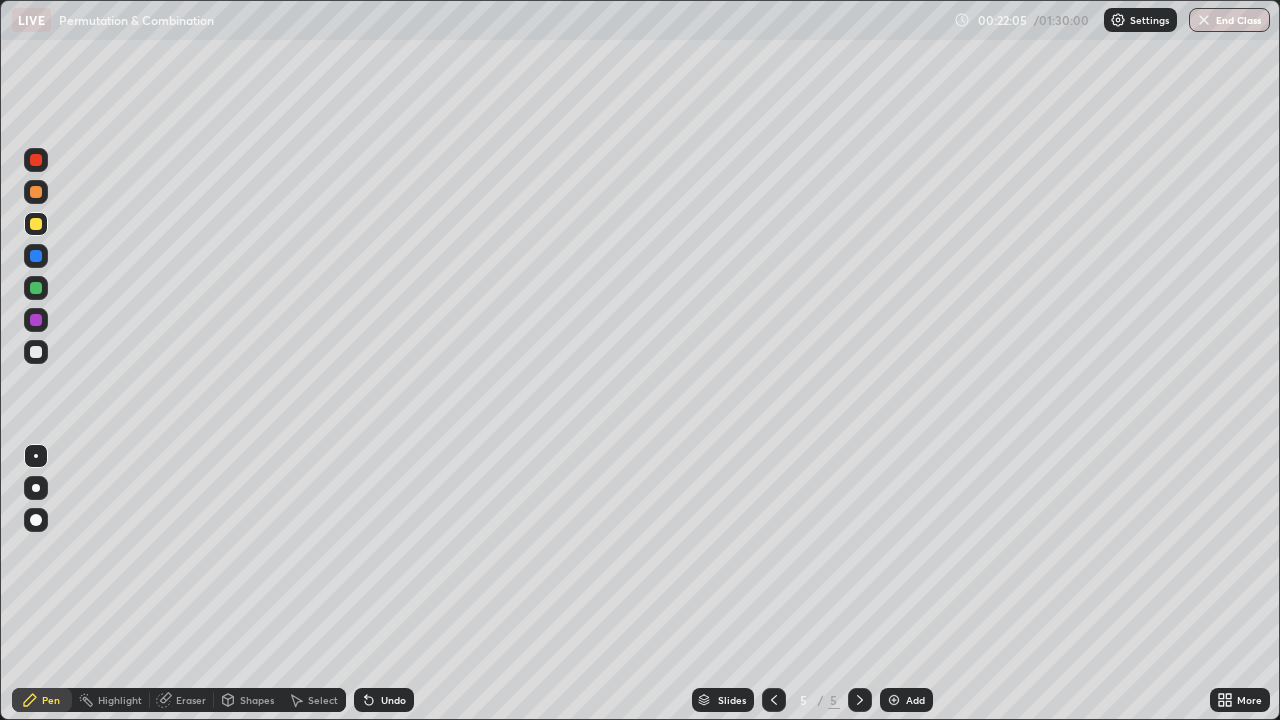 click at bounding box center [894, 700] 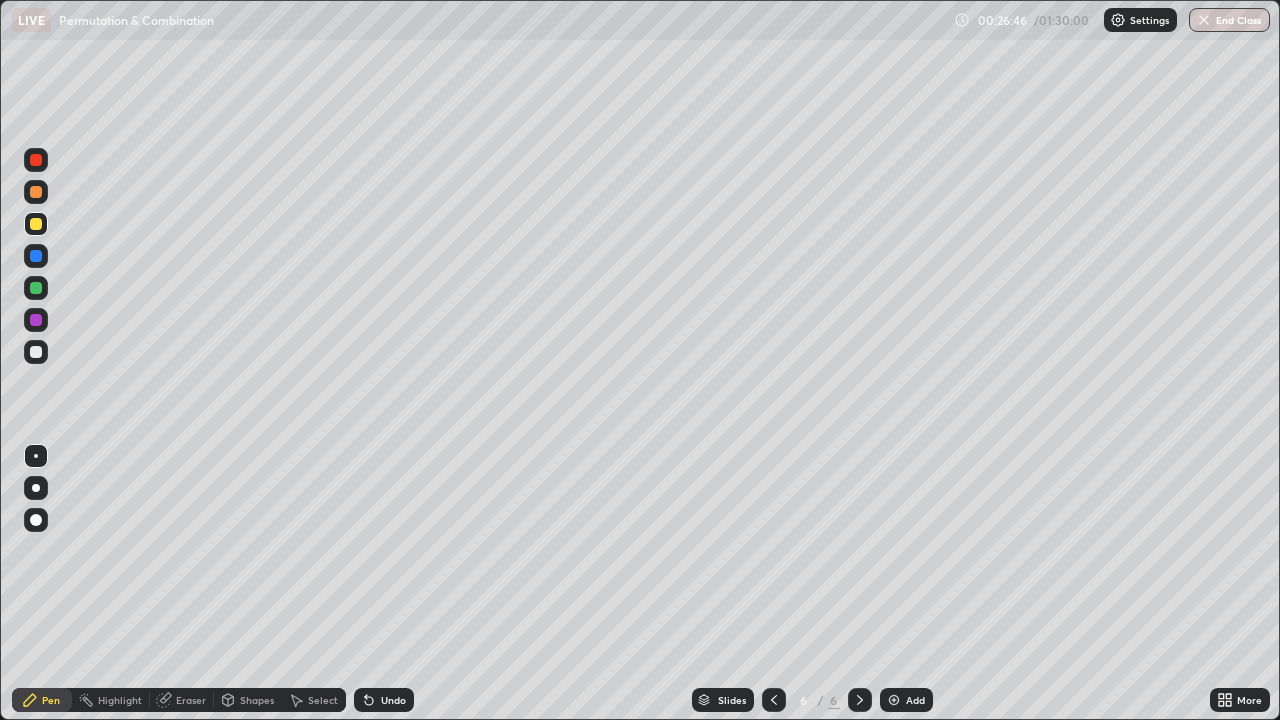 click 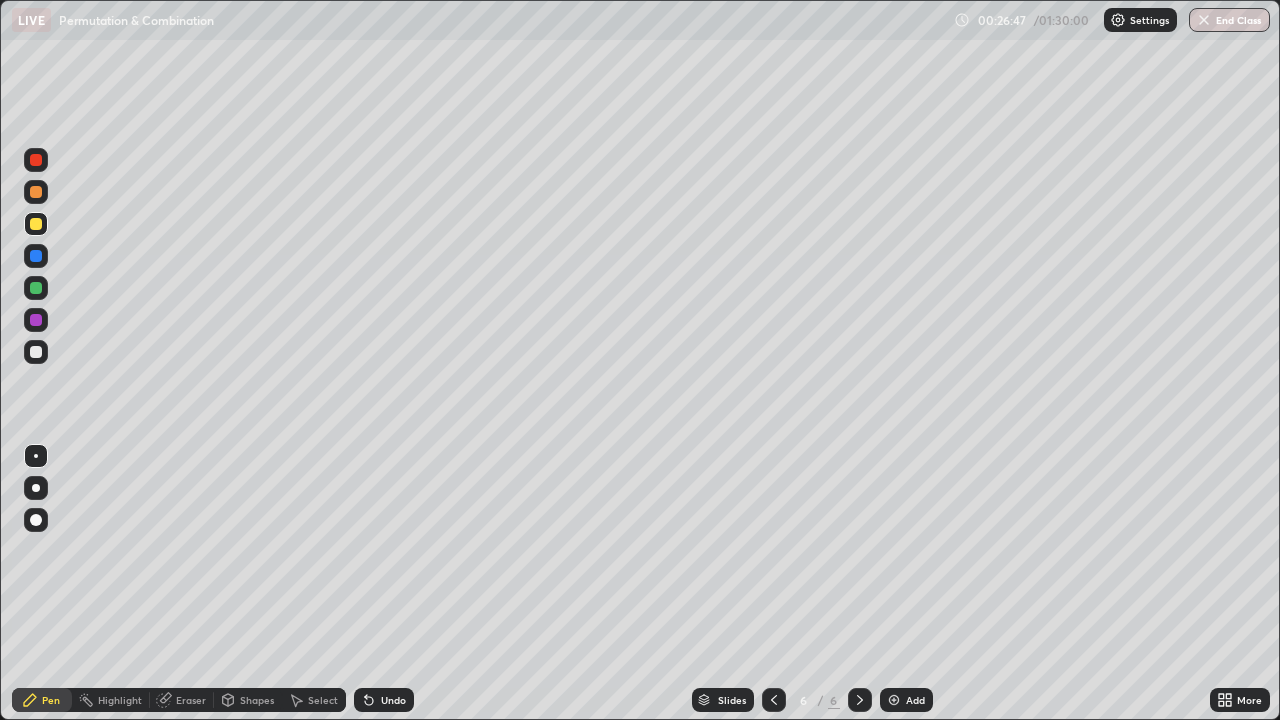 click at bounding box center (894, 700) 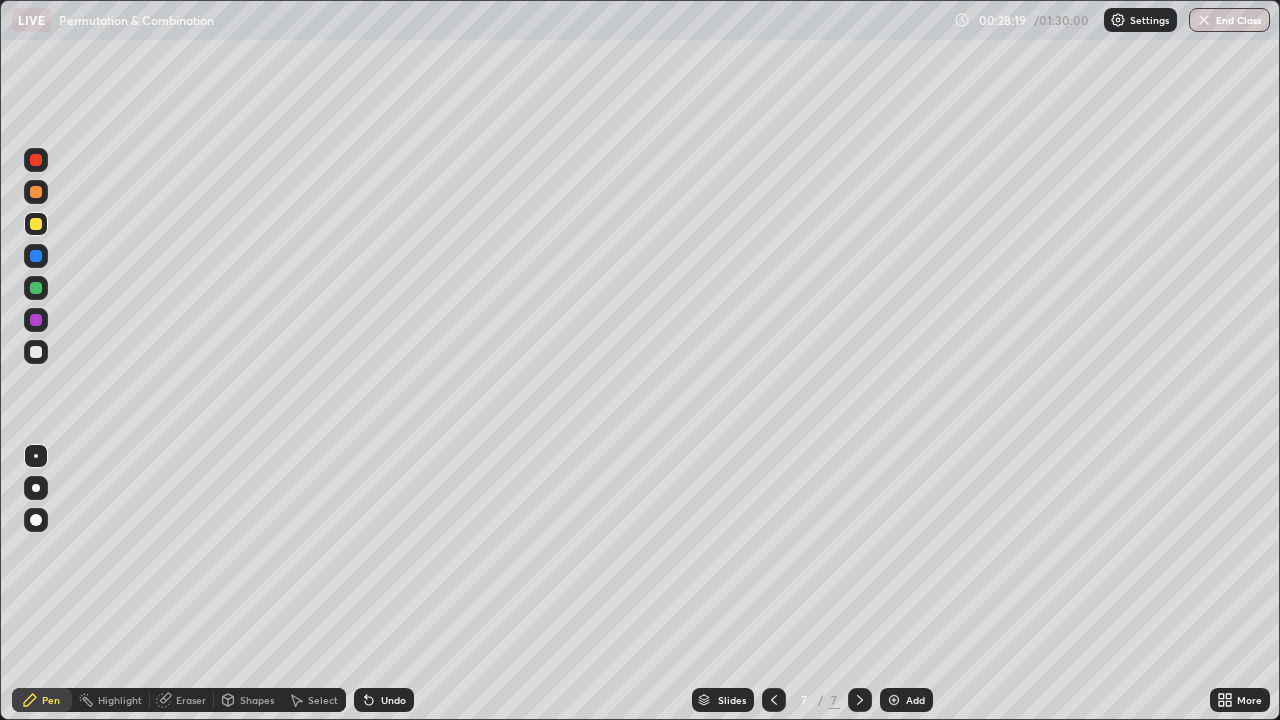 click at bounding box center [36, 160] 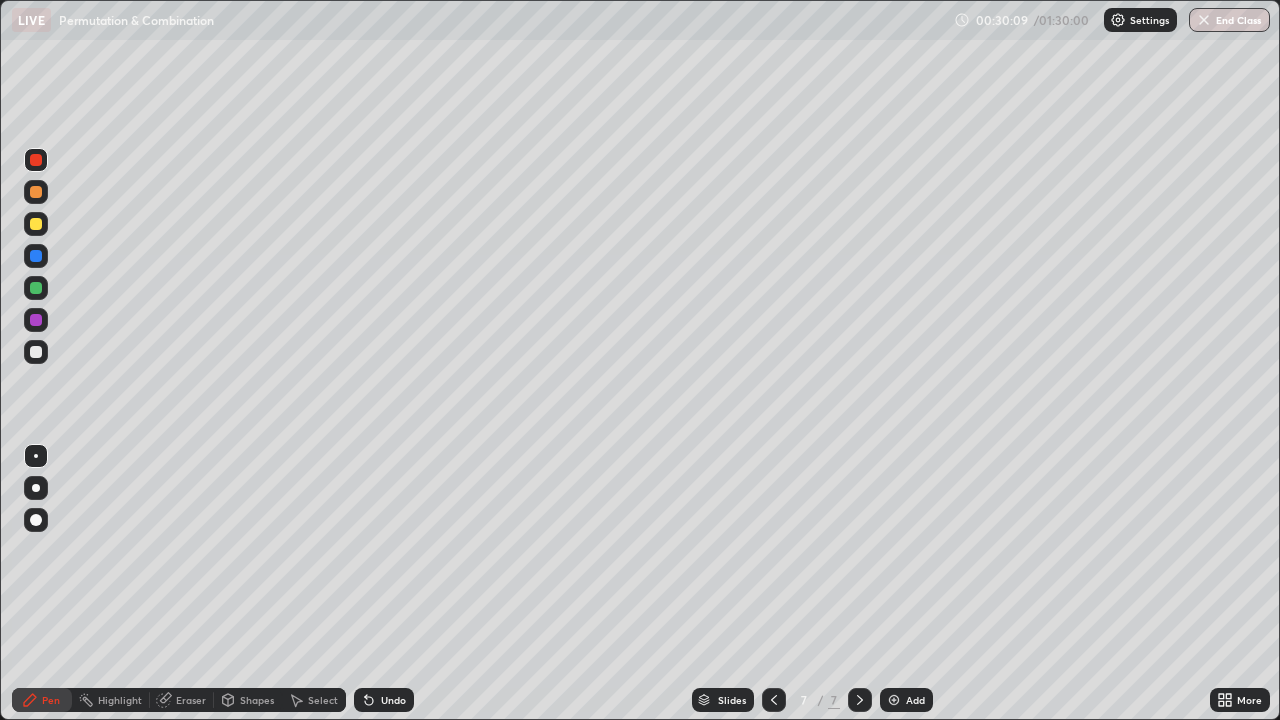 click at bounding box center (36, 224) 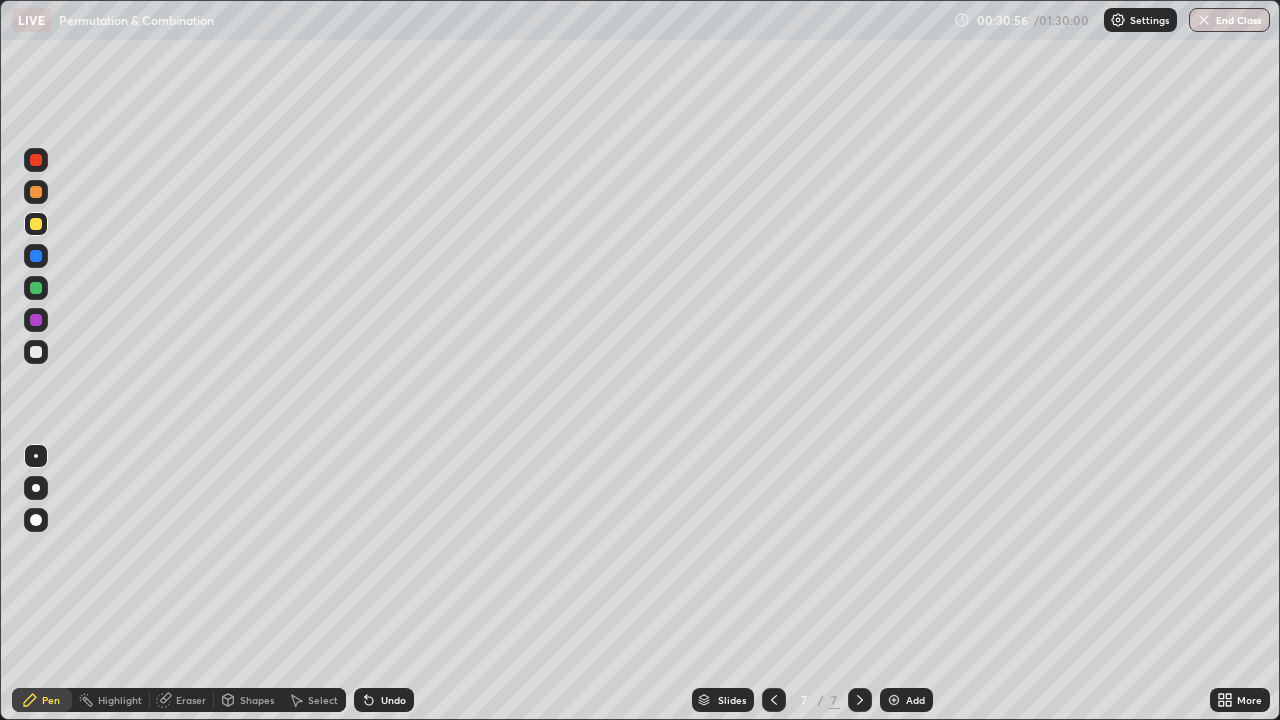 click at bounding box center [36, 288] 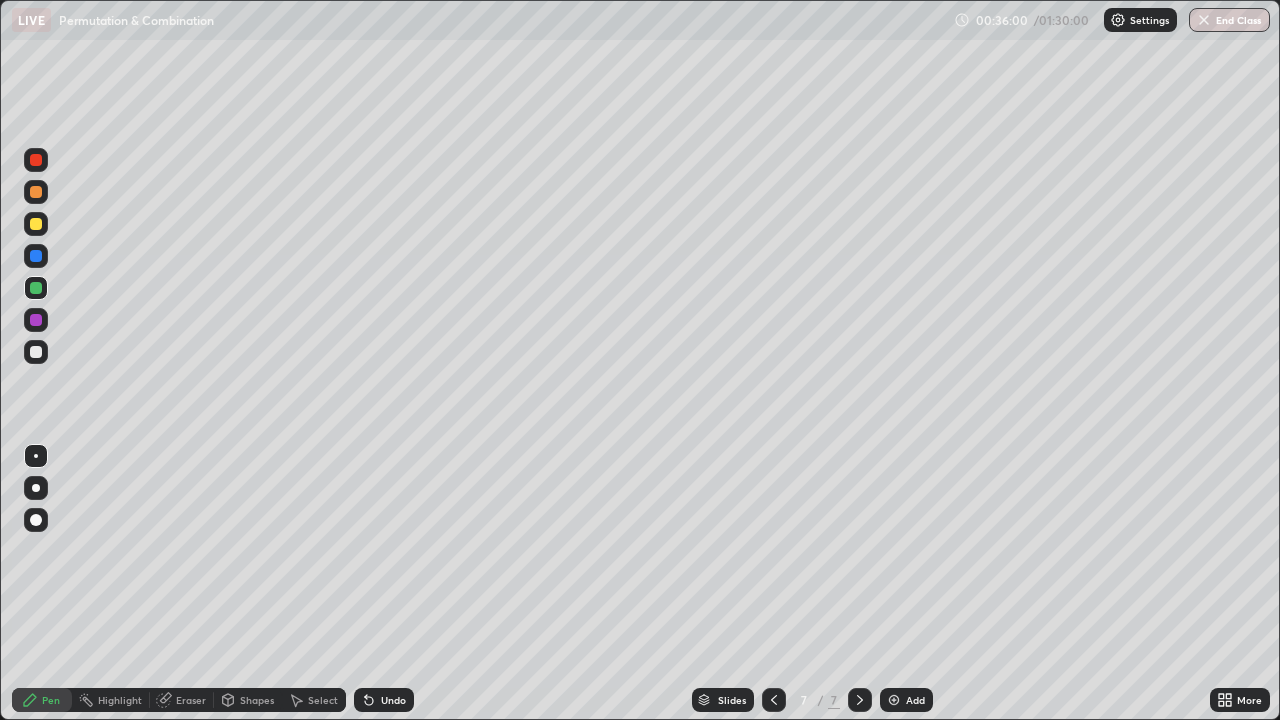 click at bounding box center (894, 700) 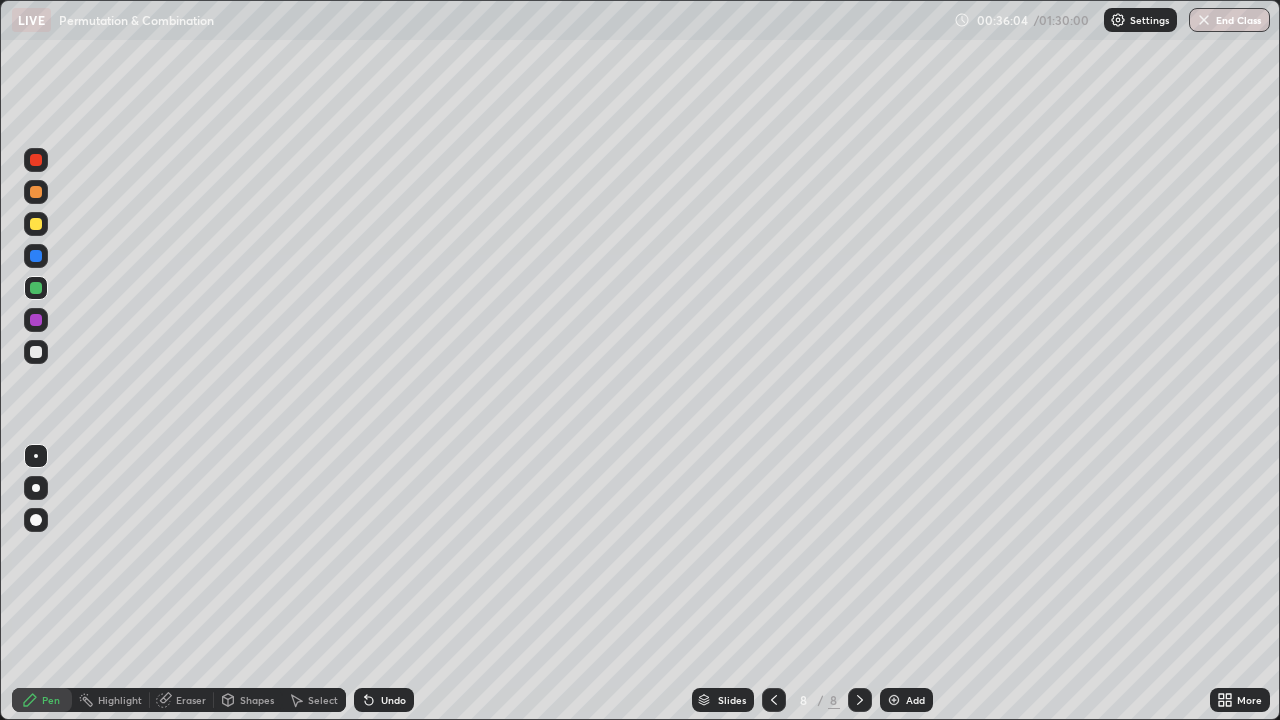 click at bounding box center (36, 352) 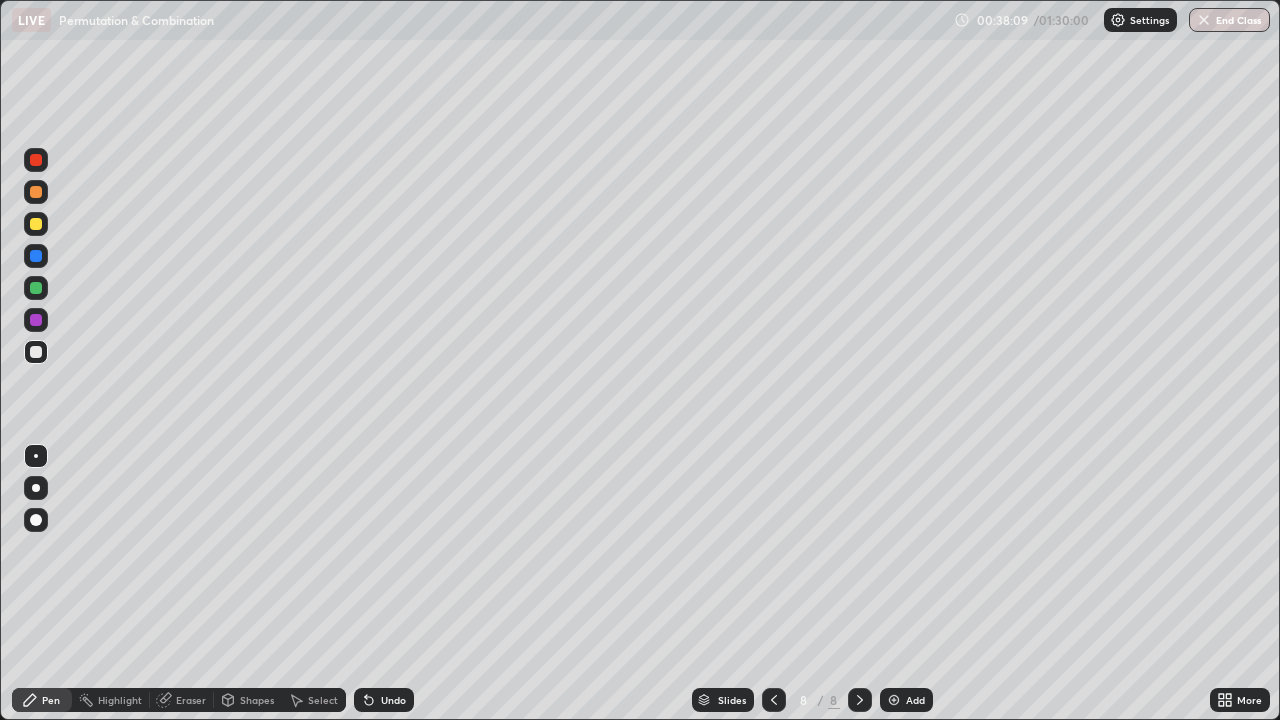 click at bounding box center (36, 160) 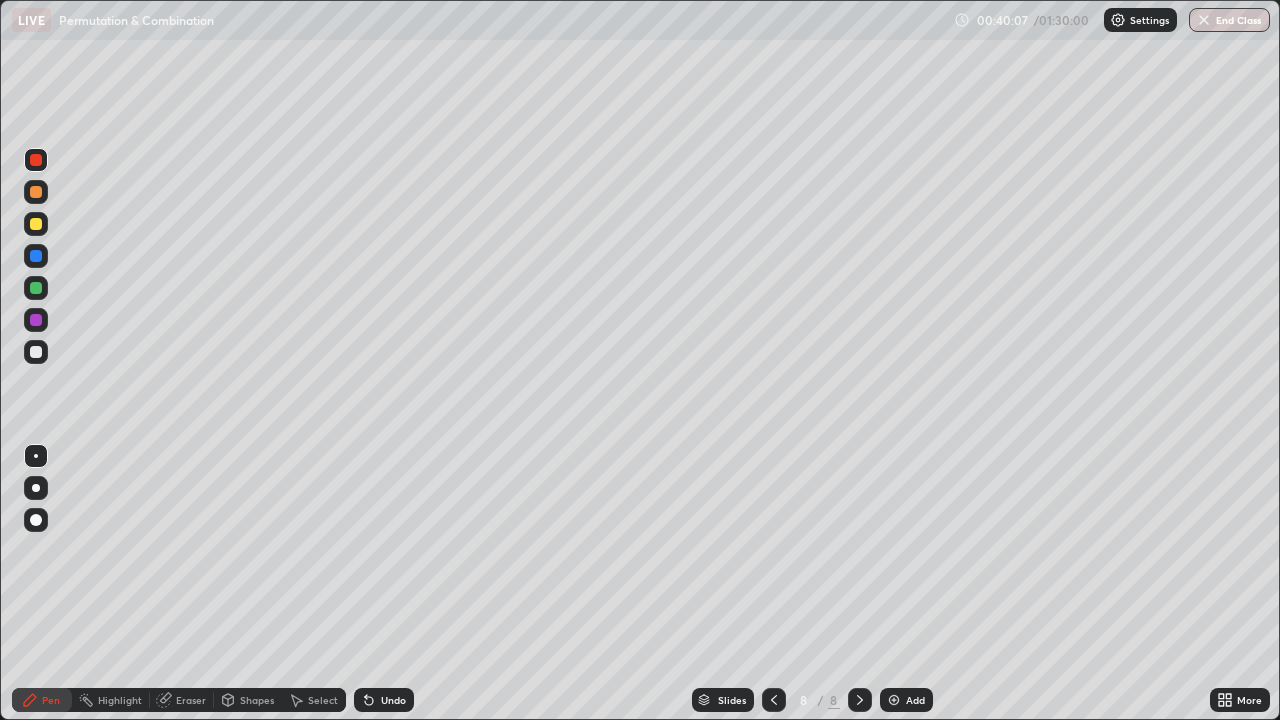click at bounding box center (36, 352) 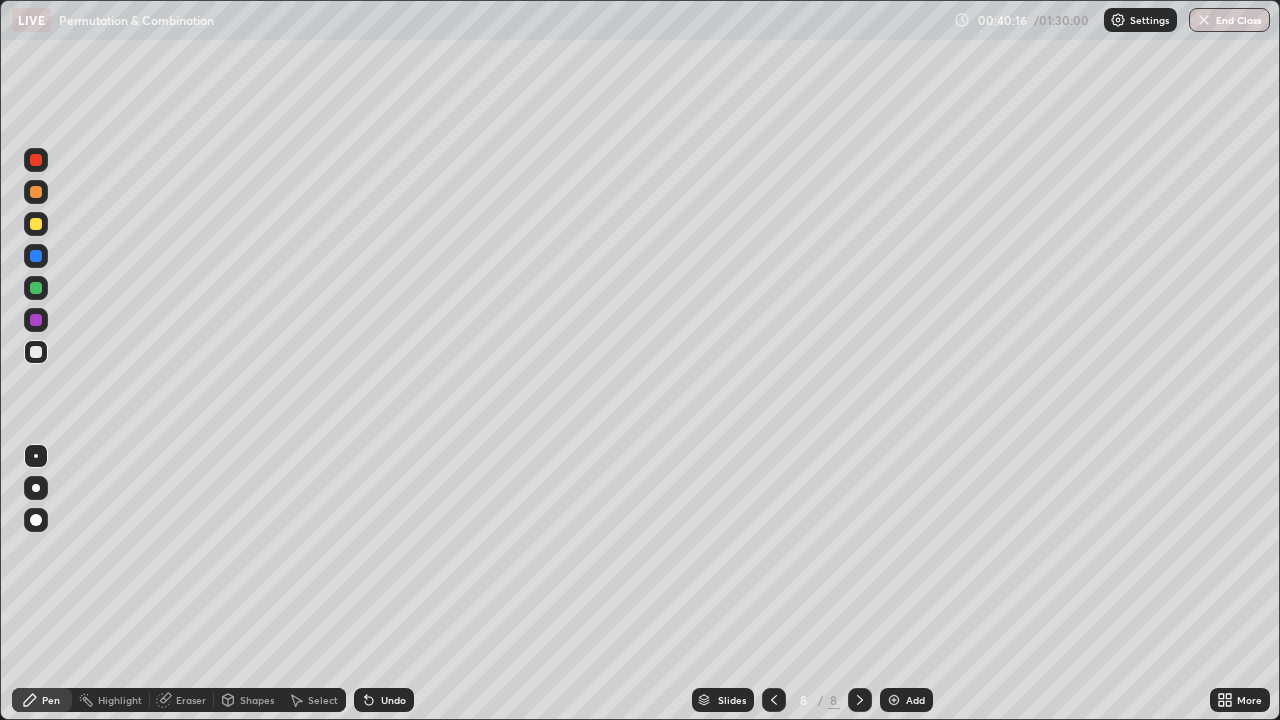 click 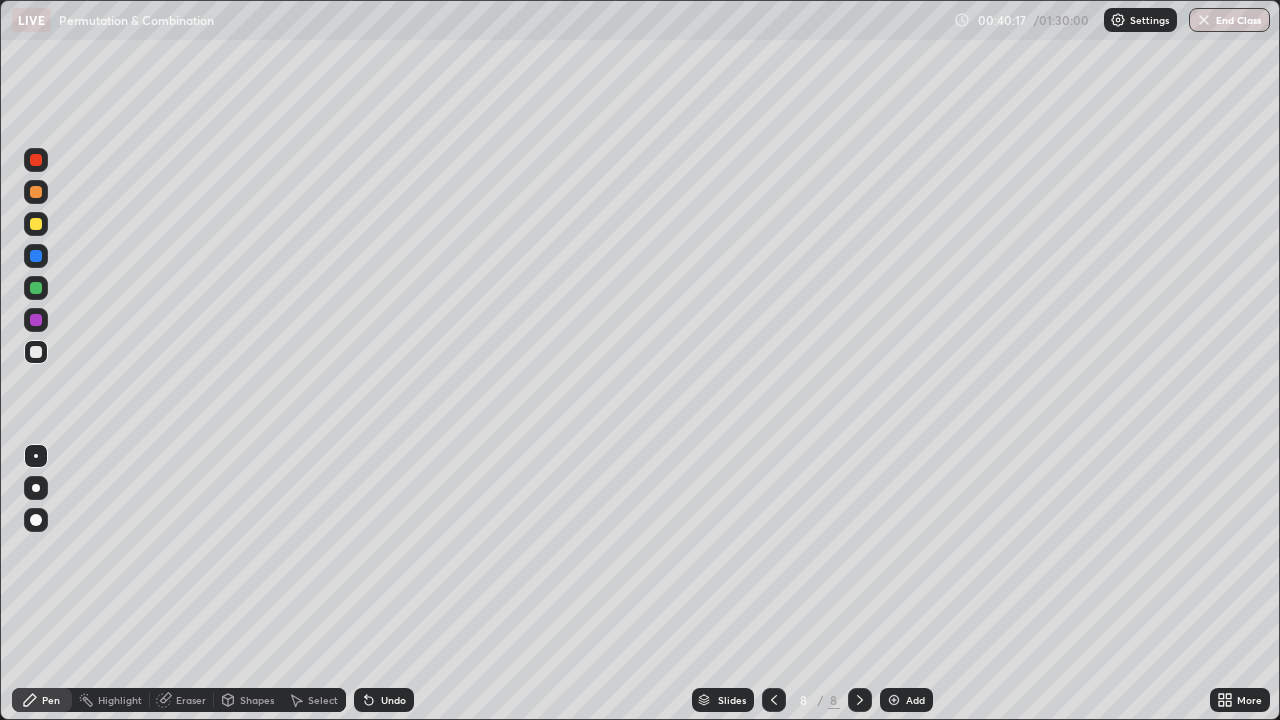 click 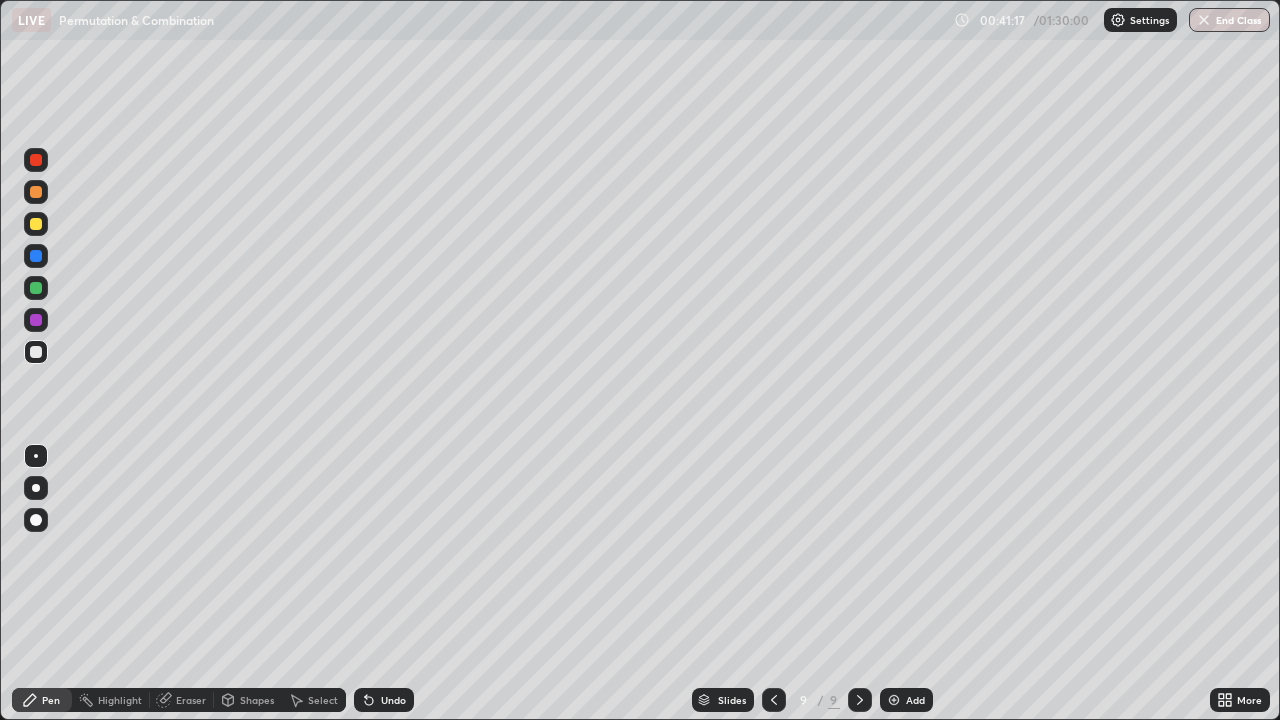 click at bounding box center [36, 160] 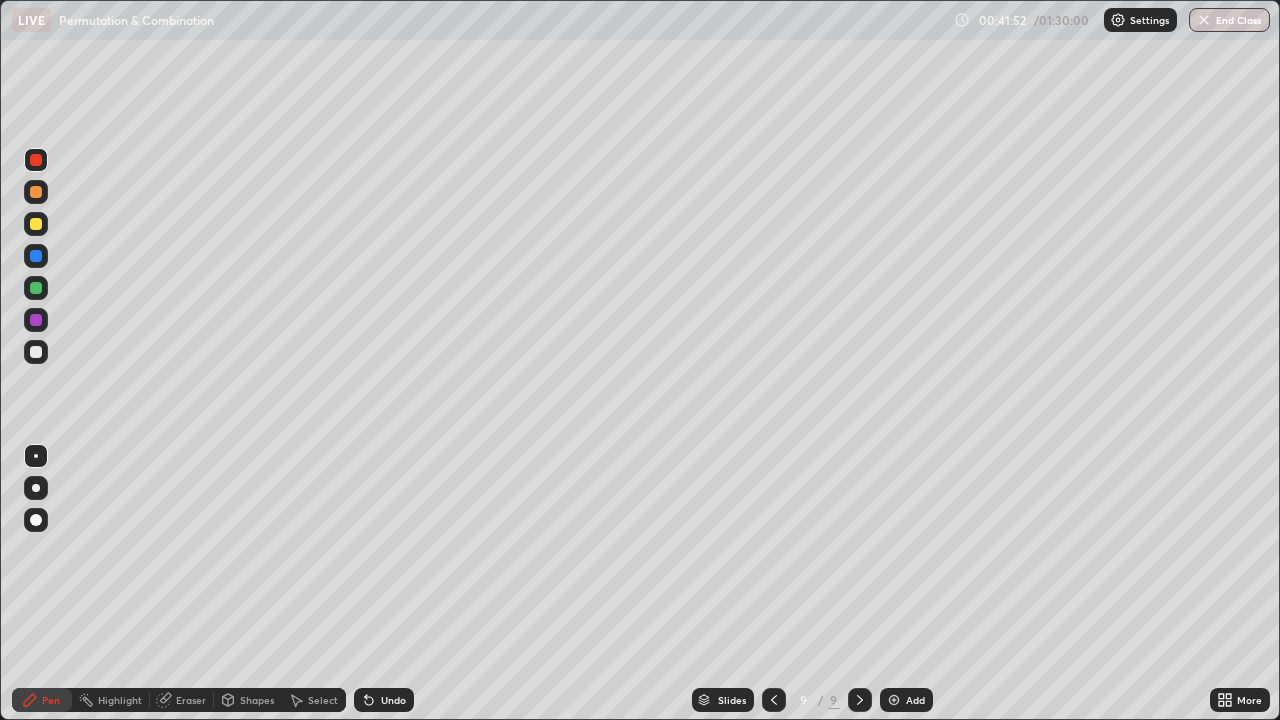 click at bounding box center (36, 352) 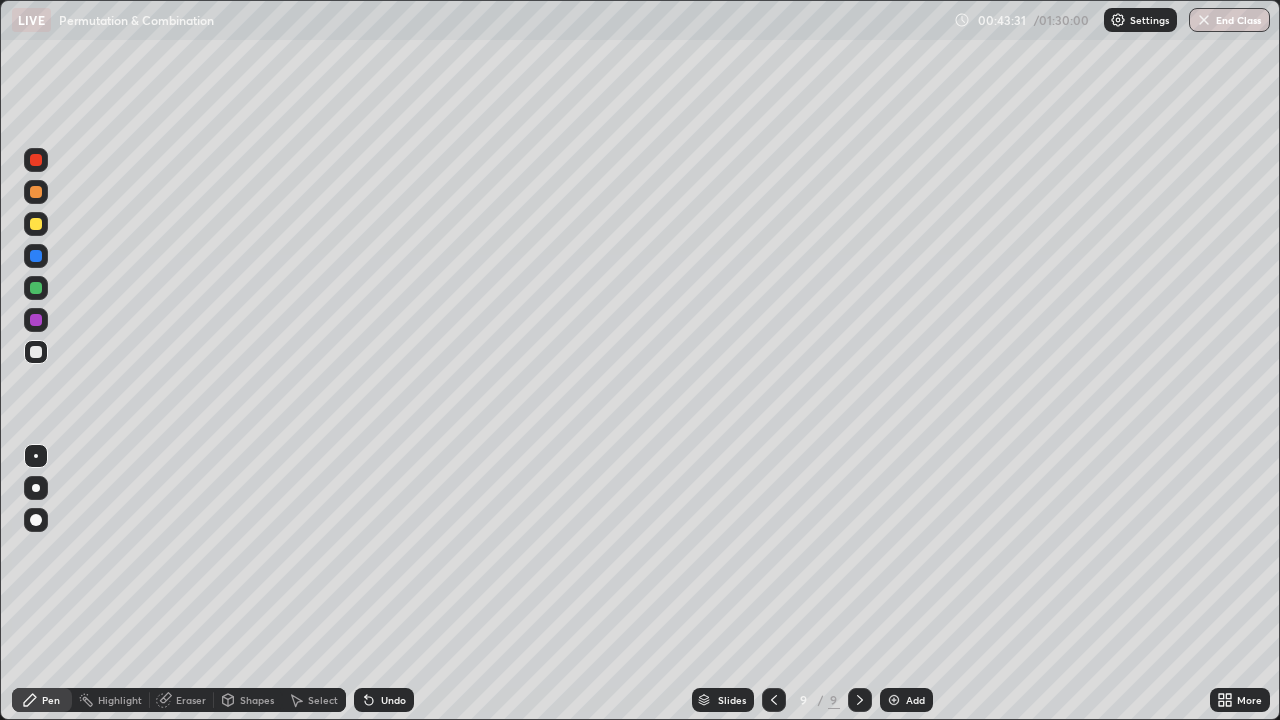 click at bounding box center [36, 224] 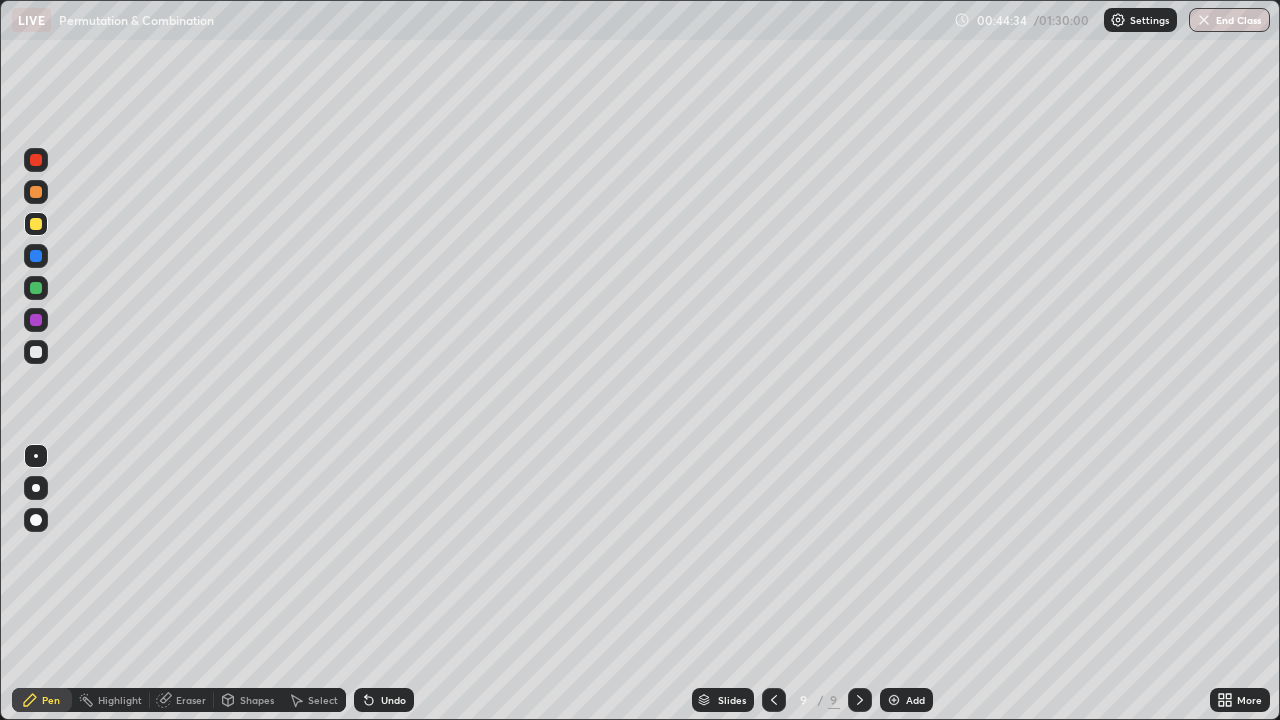 click at bounding box center [36, 160] 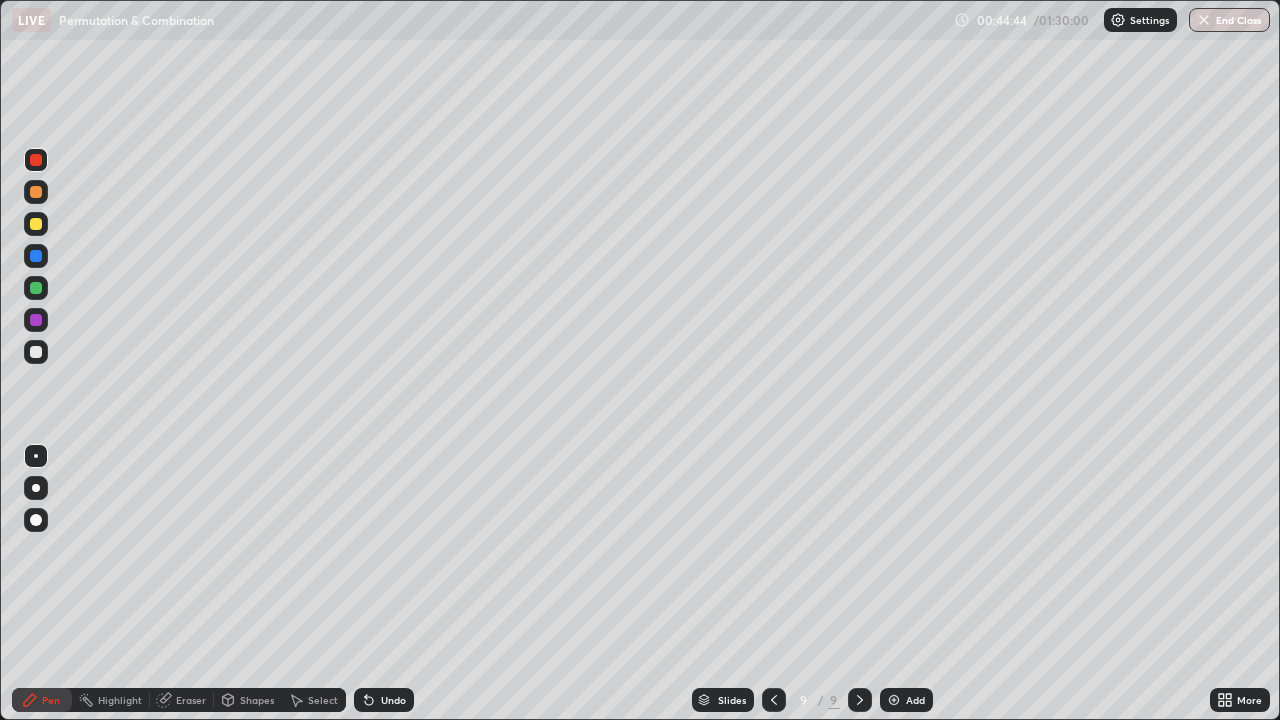 click at bounding box center [36, 320] 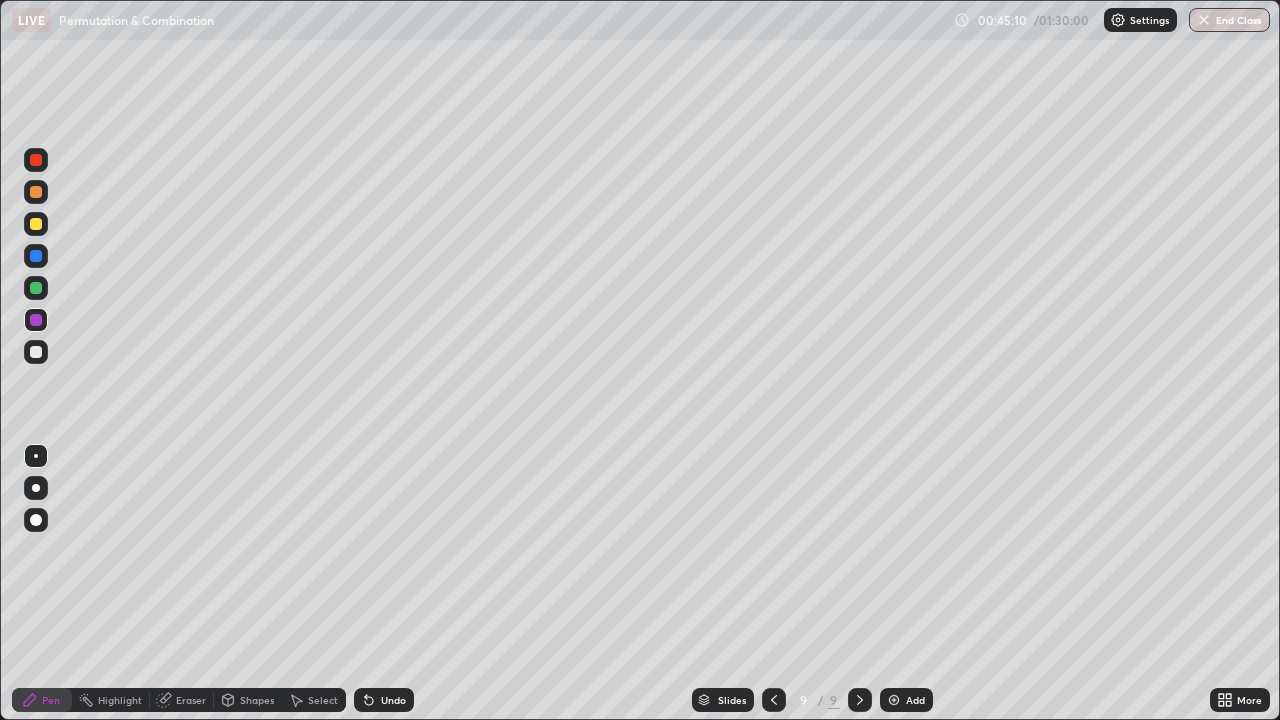 click at bounding box center [36, 352] 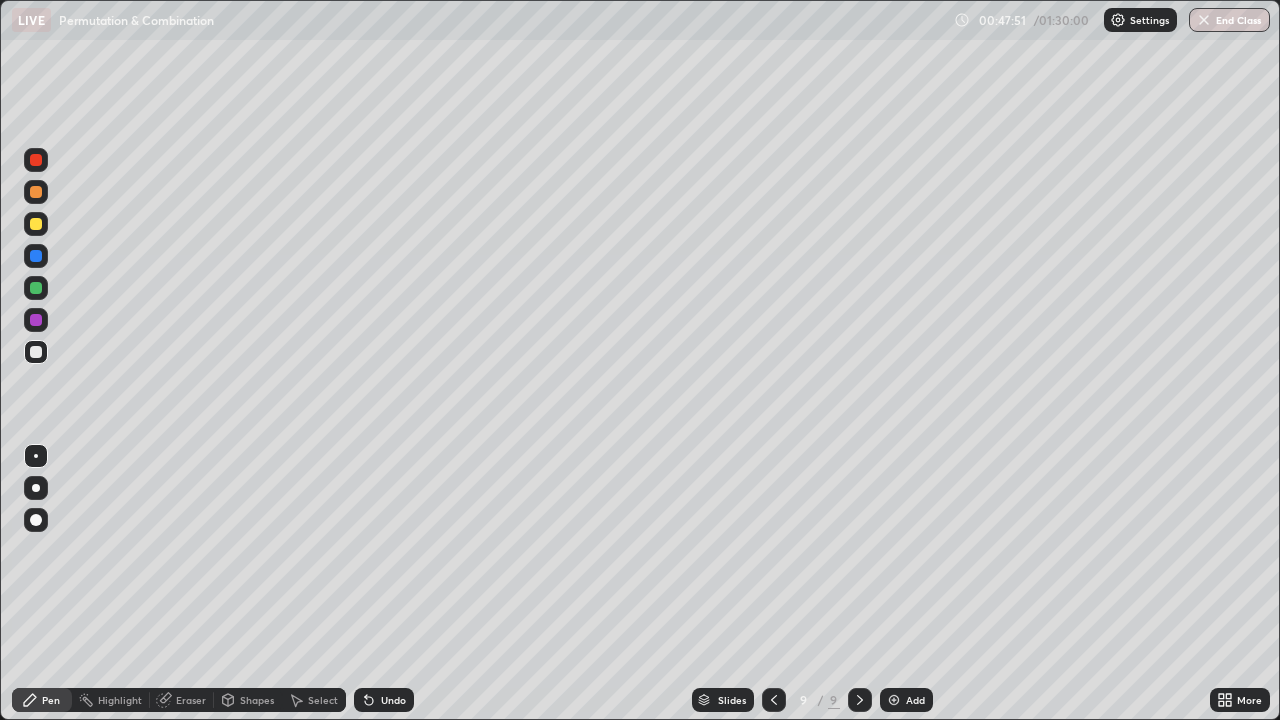 click at bounding box center [894, 700] 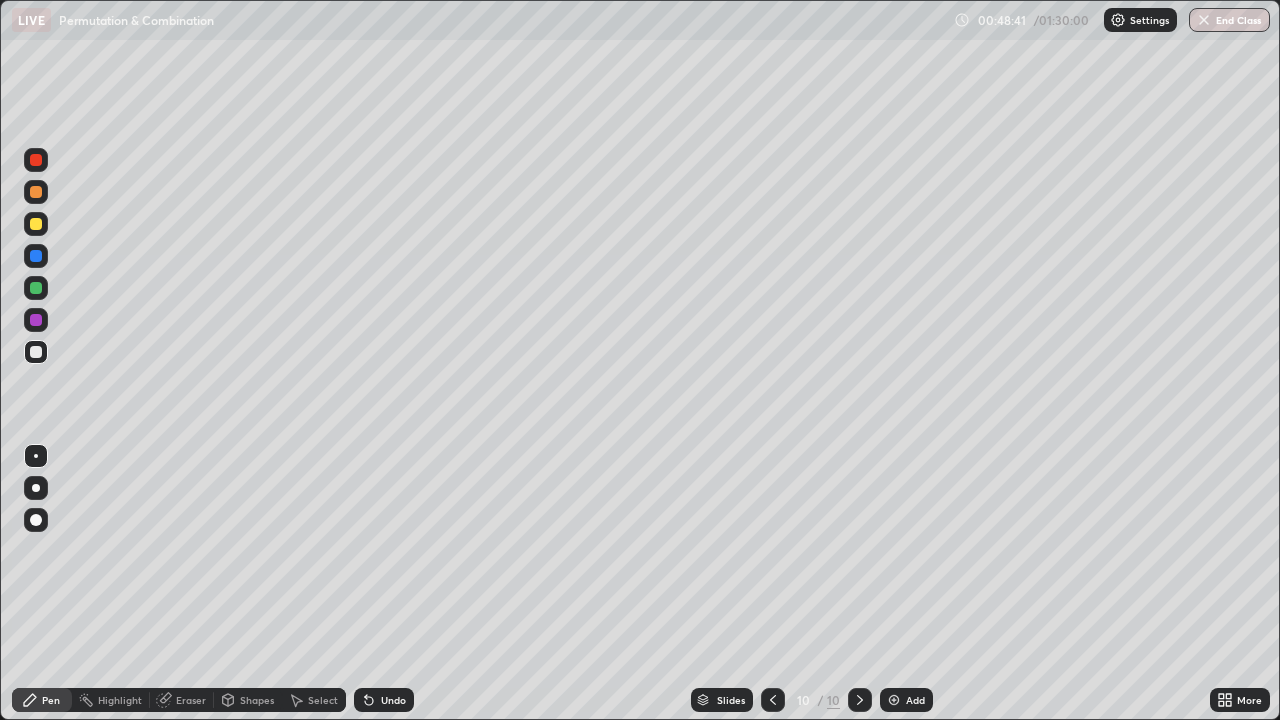 click at bounding box center (36, 224) 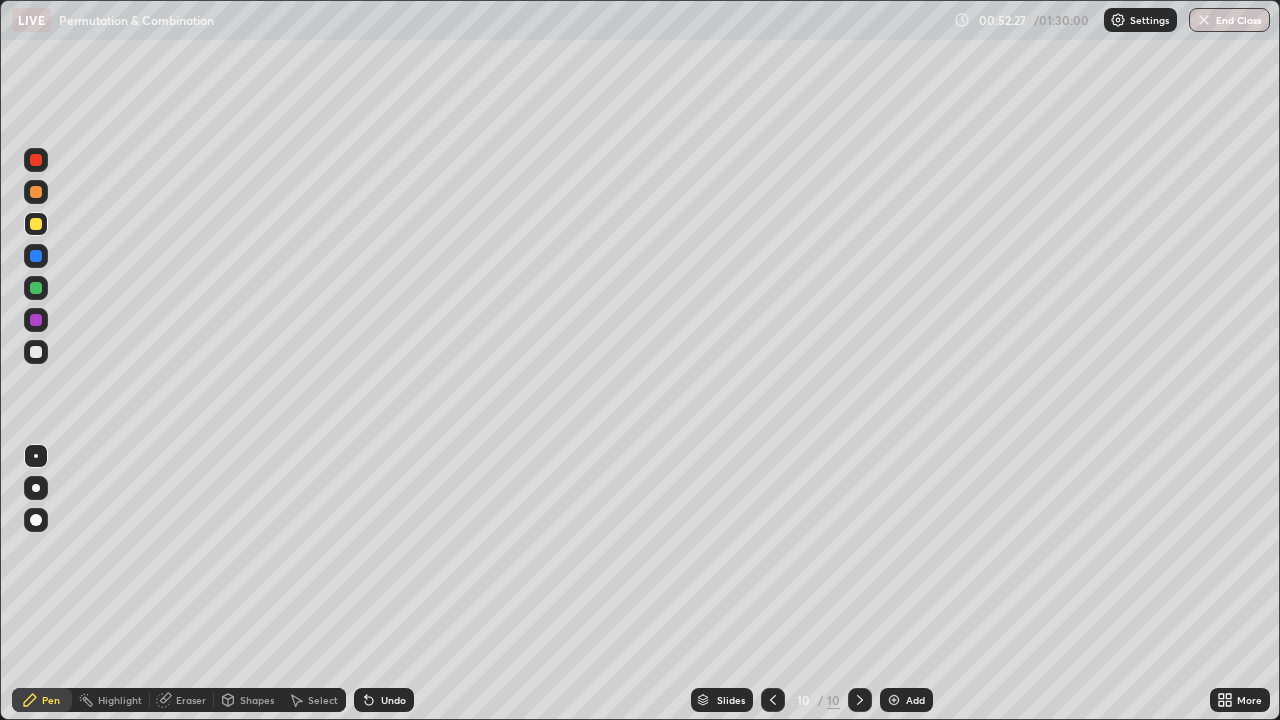 click at bounding box center [36, 160] 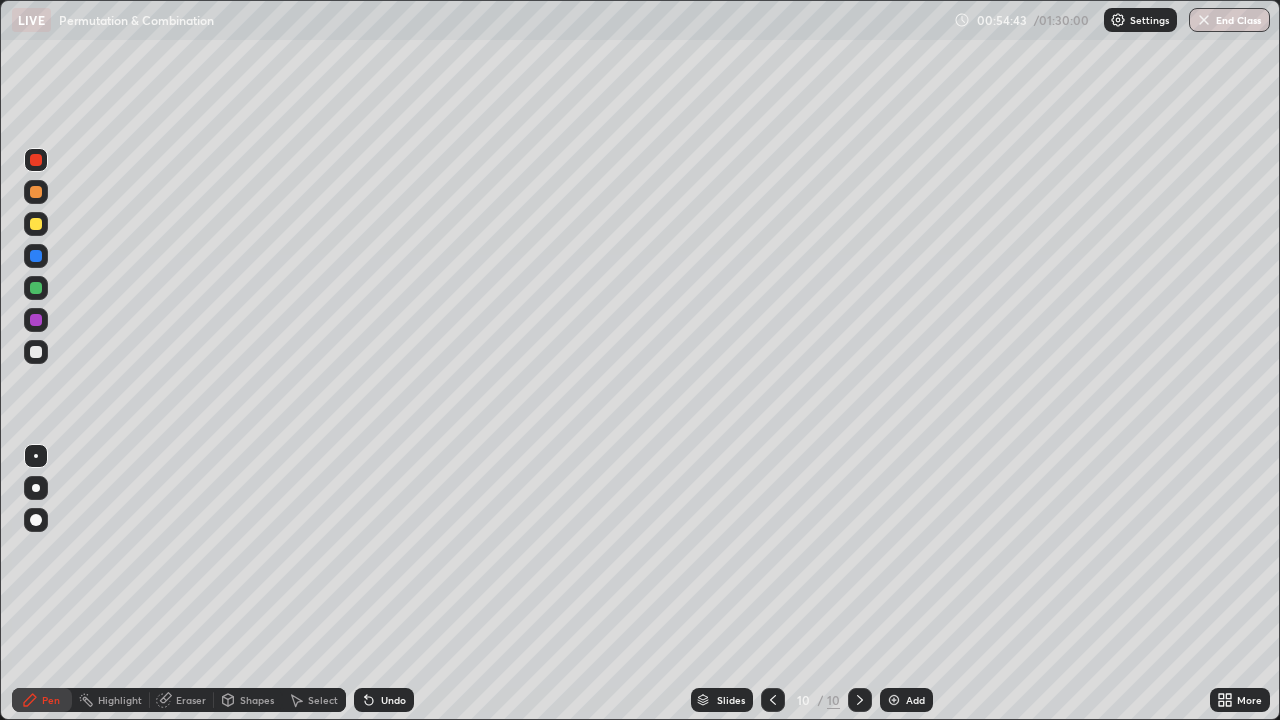 click on "Eraser" at bounding box center [182, 700] 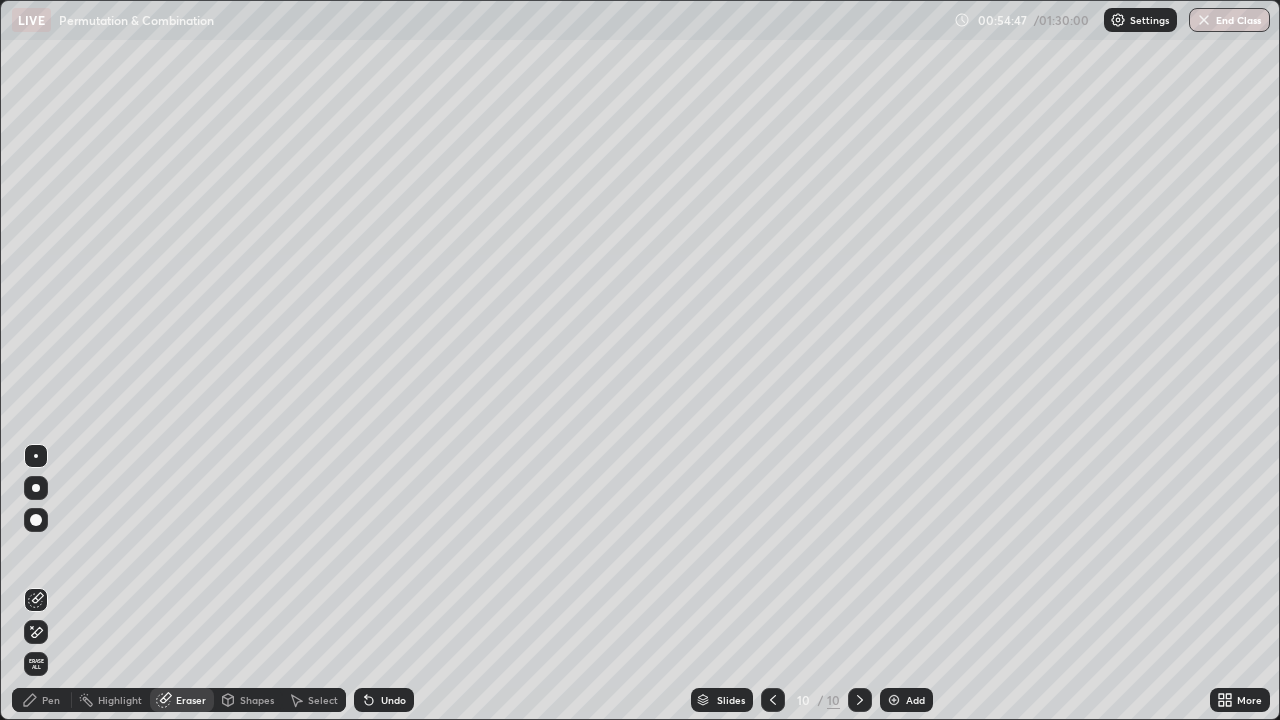 click on "Pen" at bounding box center [42, 700] 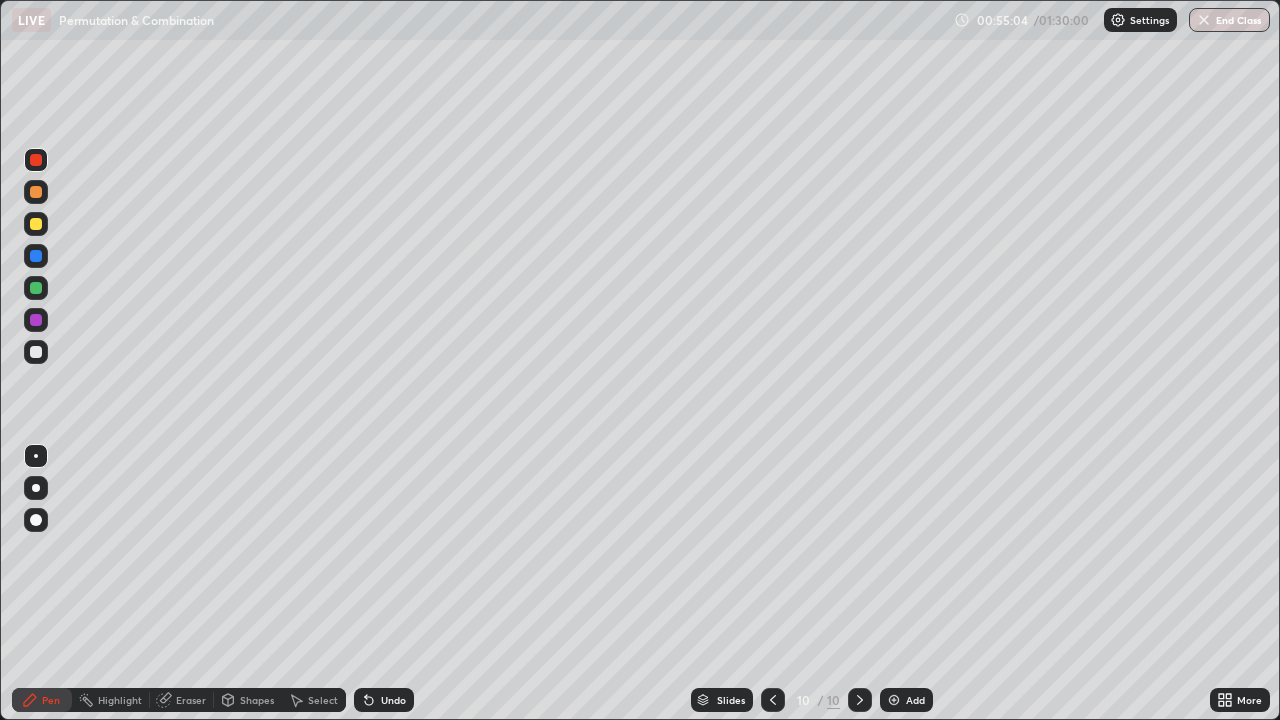 click on "Eraser" at bounding box center (191, 700) 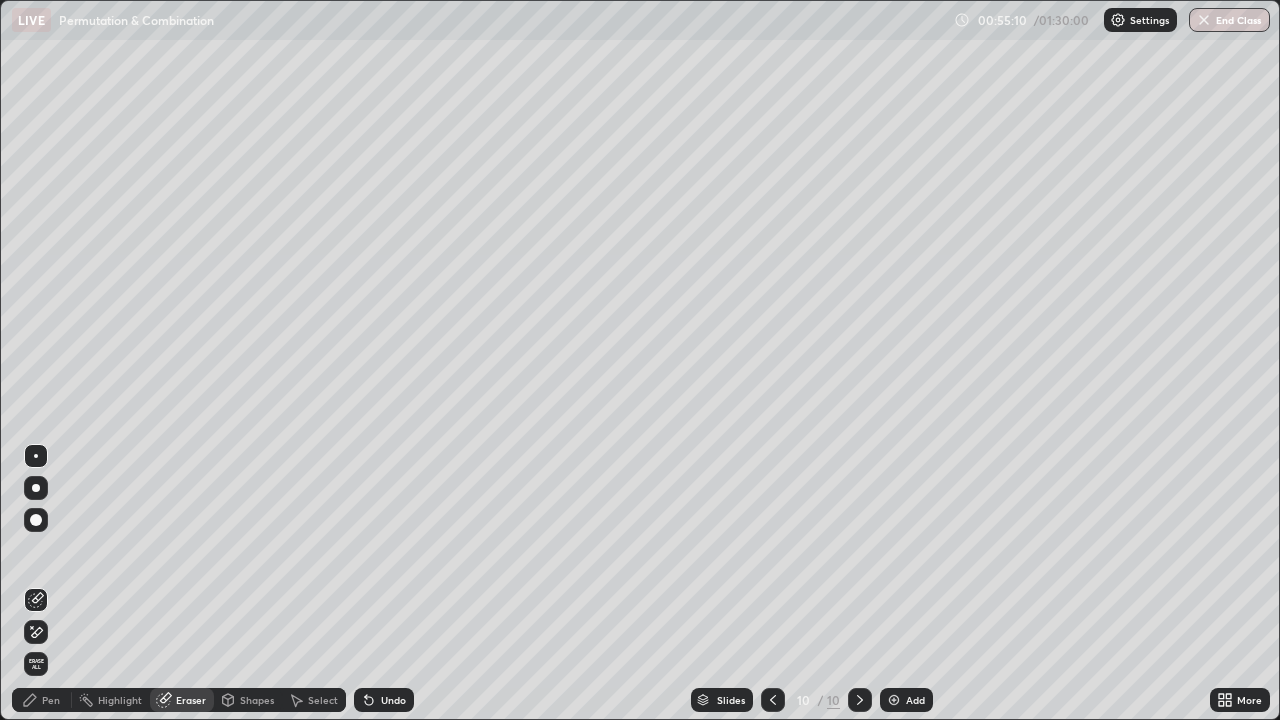 click on "Pen" at bounding box center (51, 700) 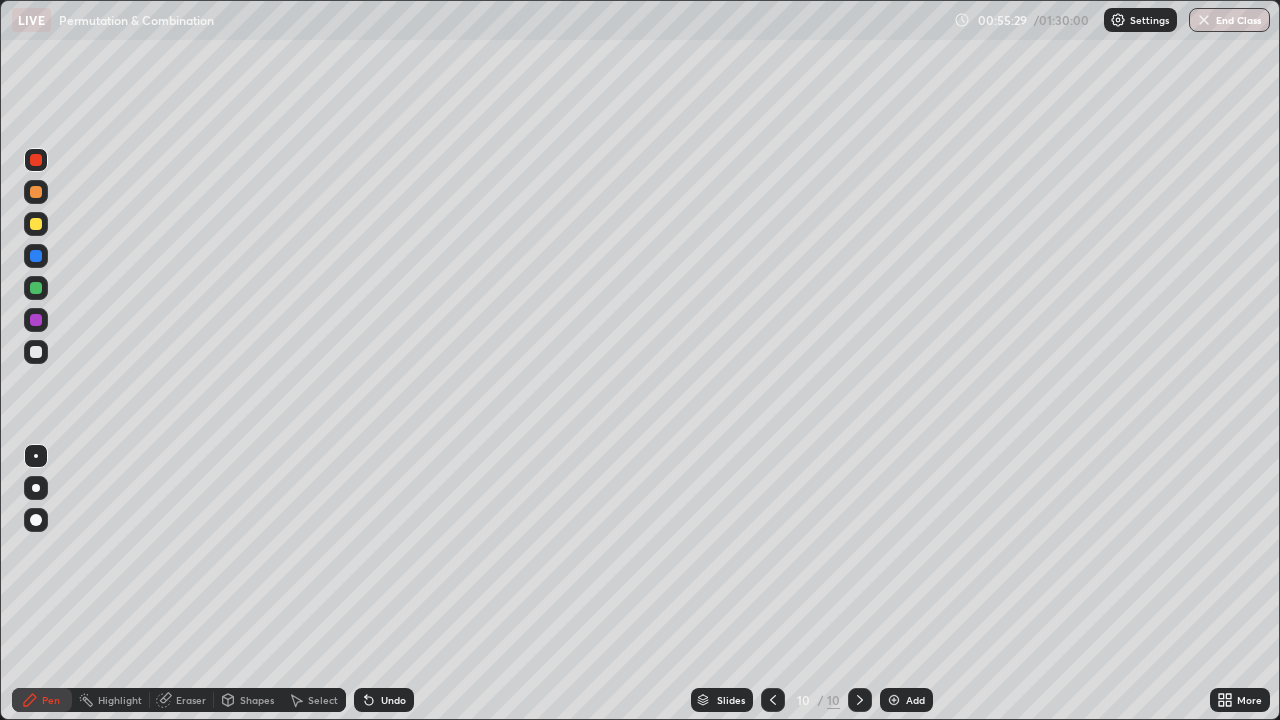click at bounding box center [36, 224] 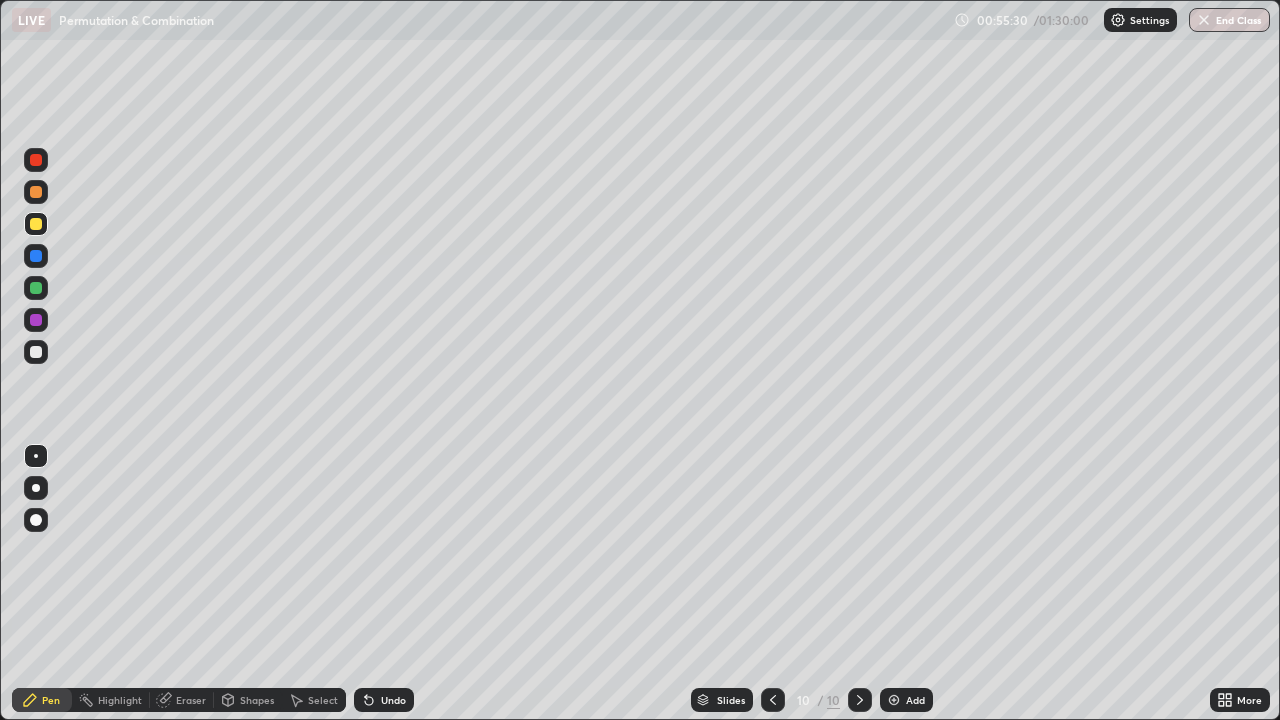 click at bounding box center [36, 352] 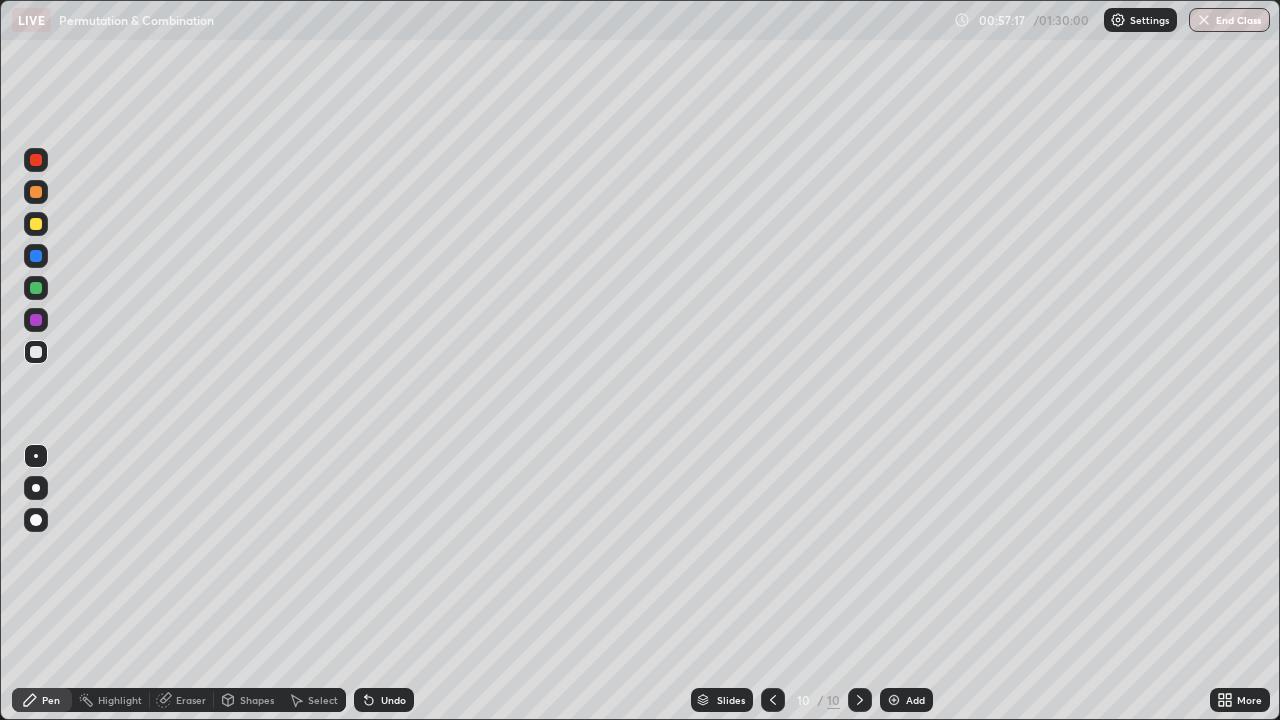 click 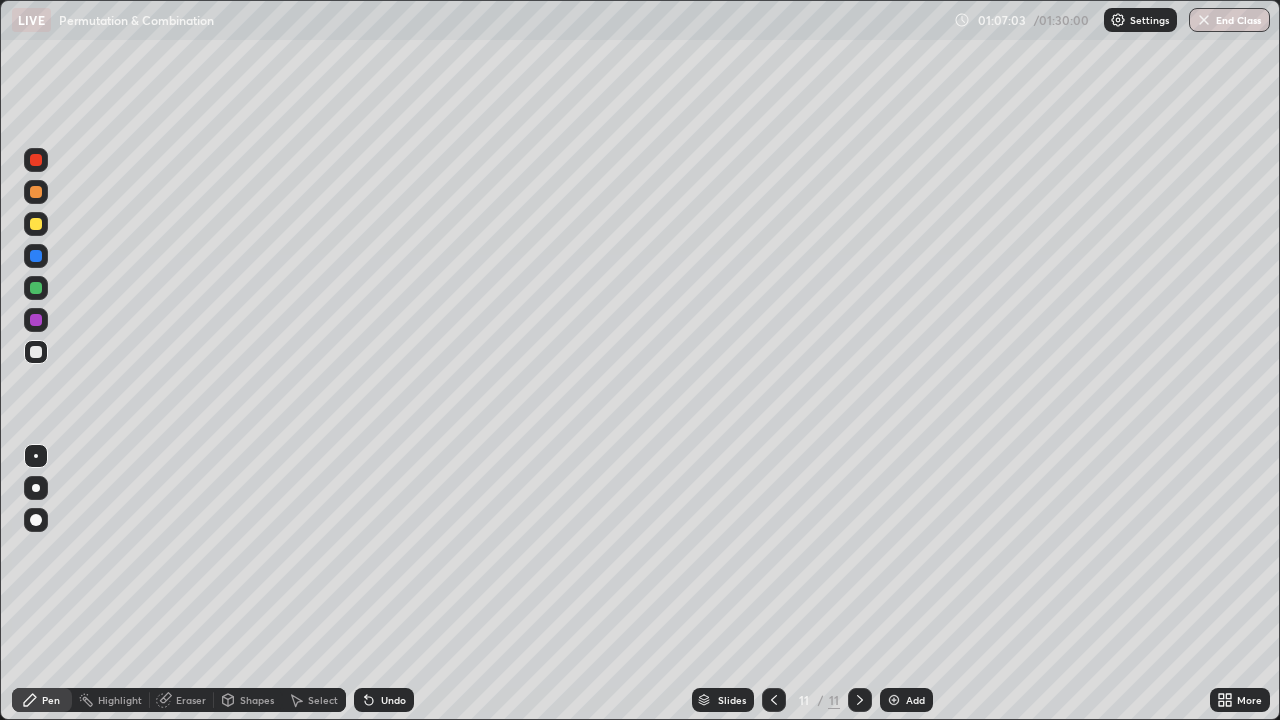 click 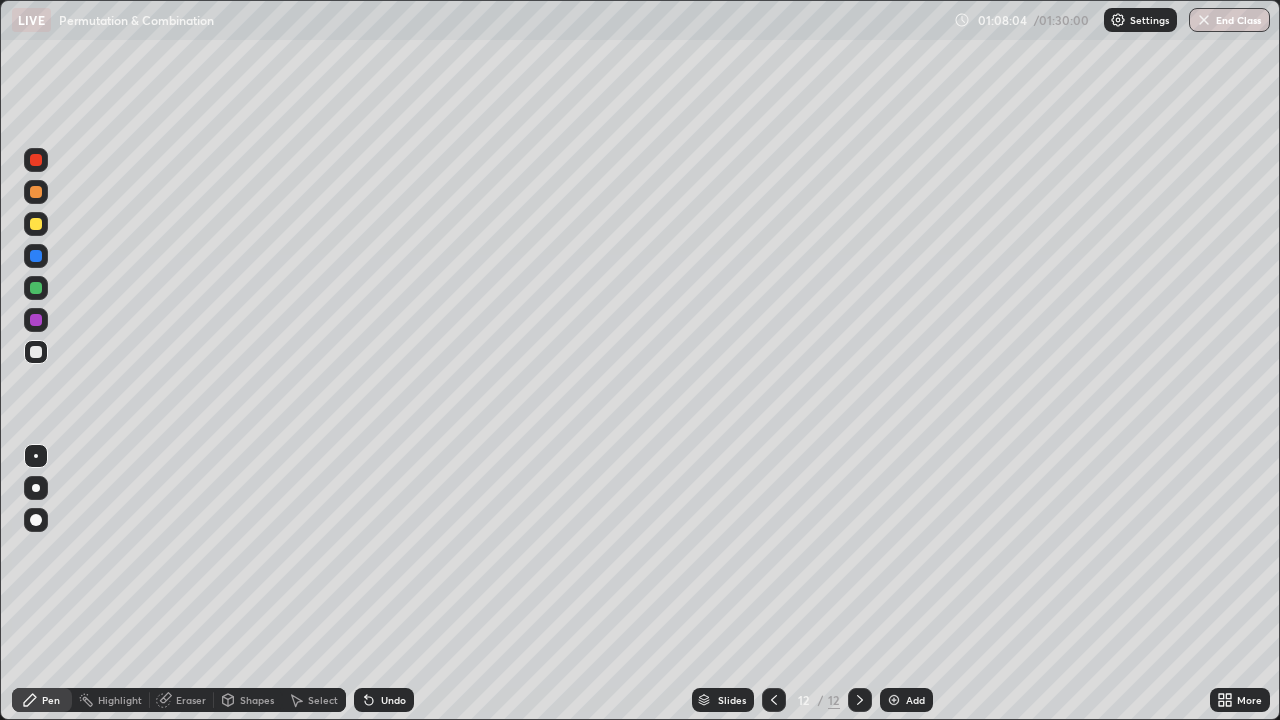 click at bounding box center [36, 352] 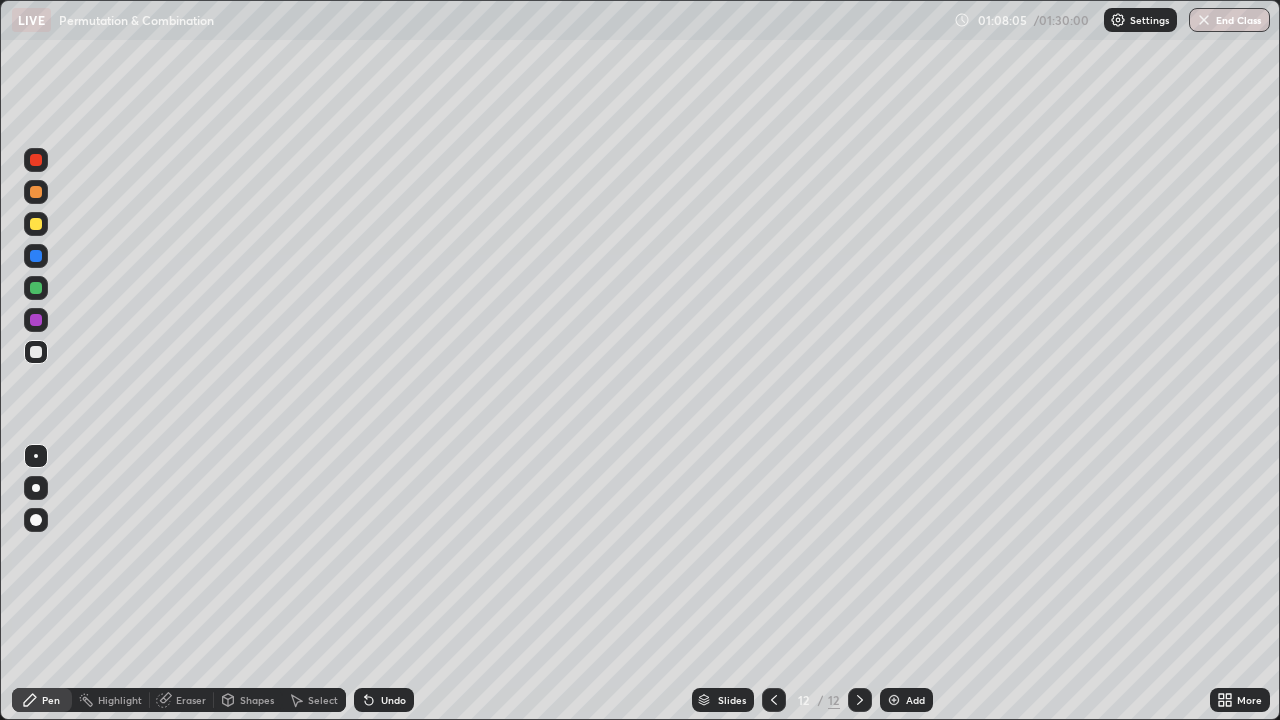 click at bounding box center (36, 224) 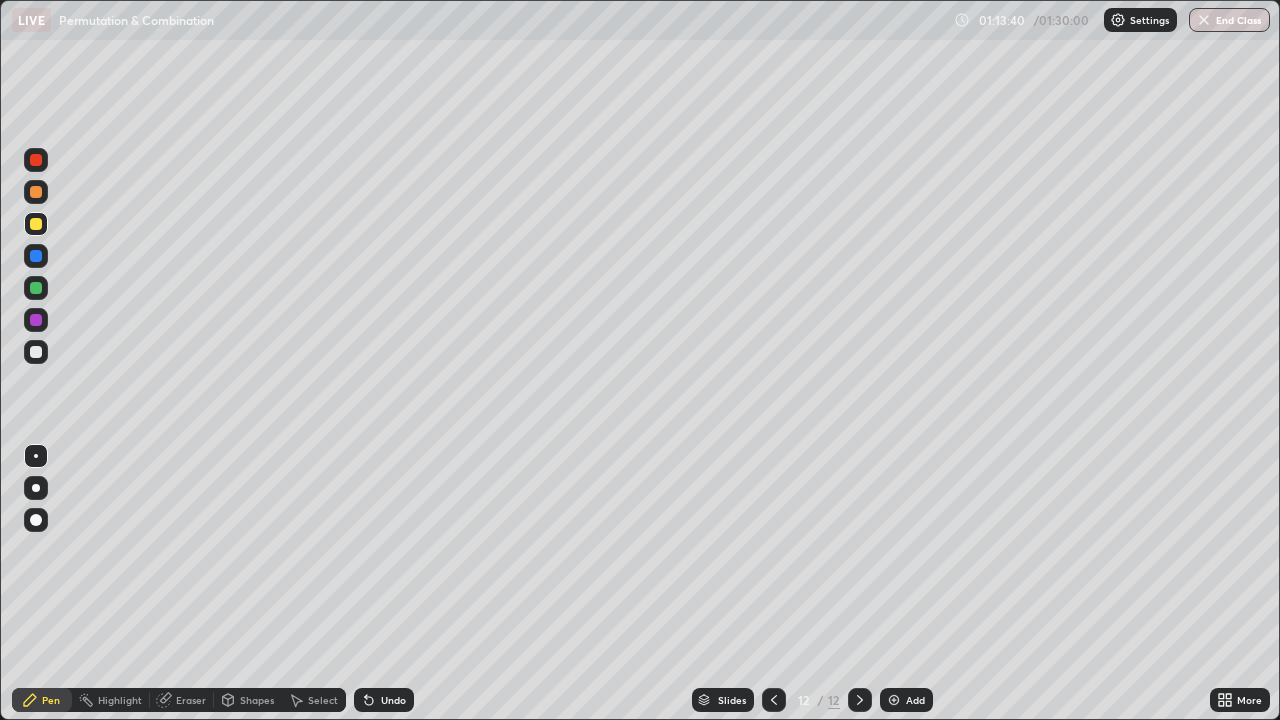 click at bounding box center [894, 700] 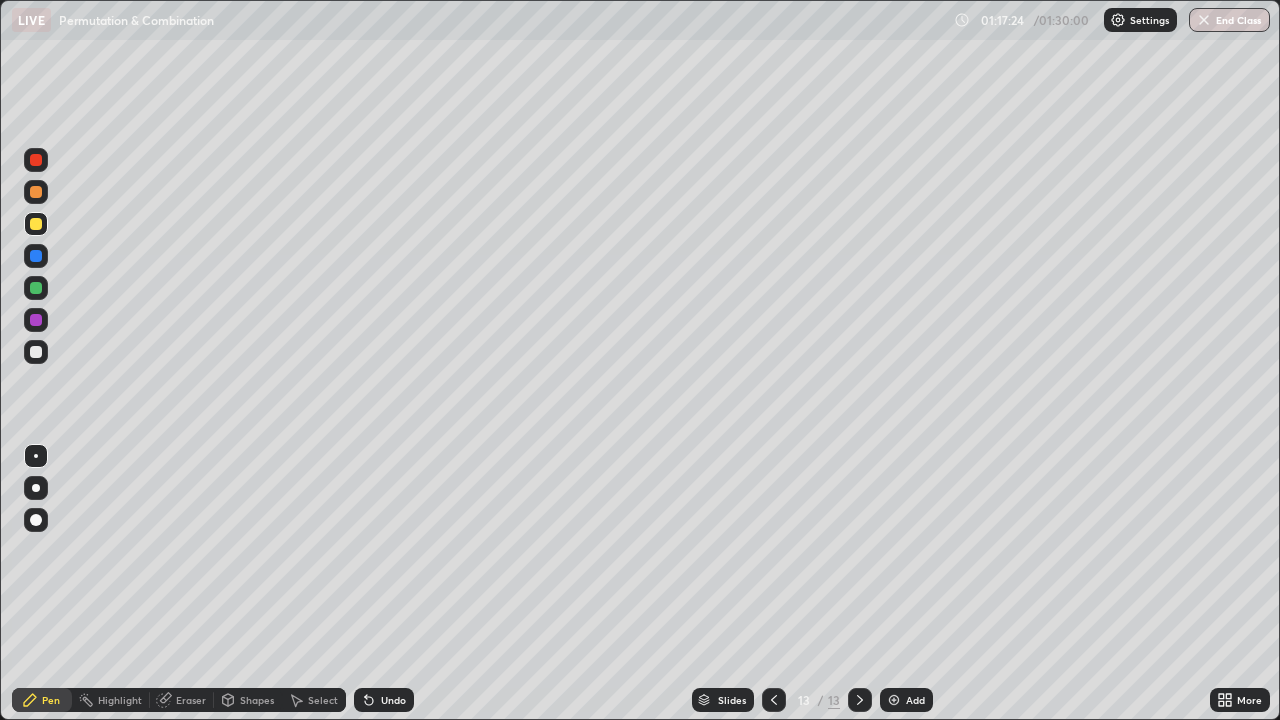 click at bounding box center [36, 160] 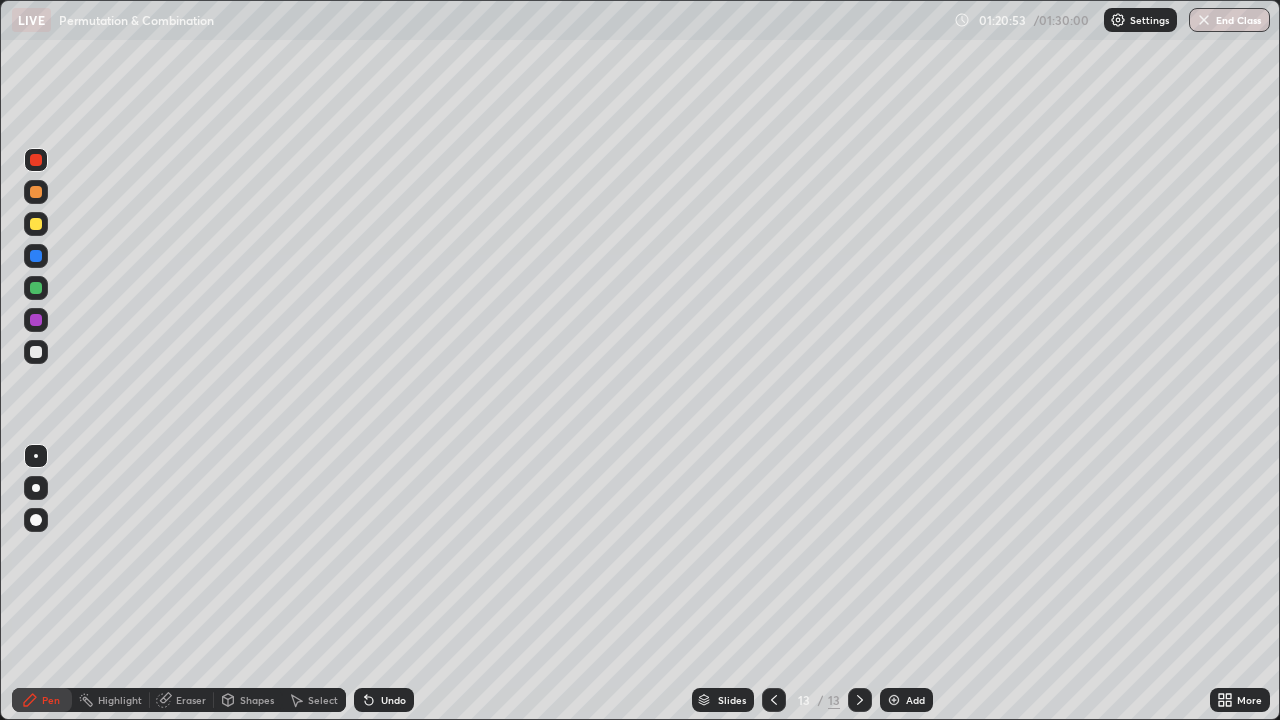 click at bounding box center [36, 224] 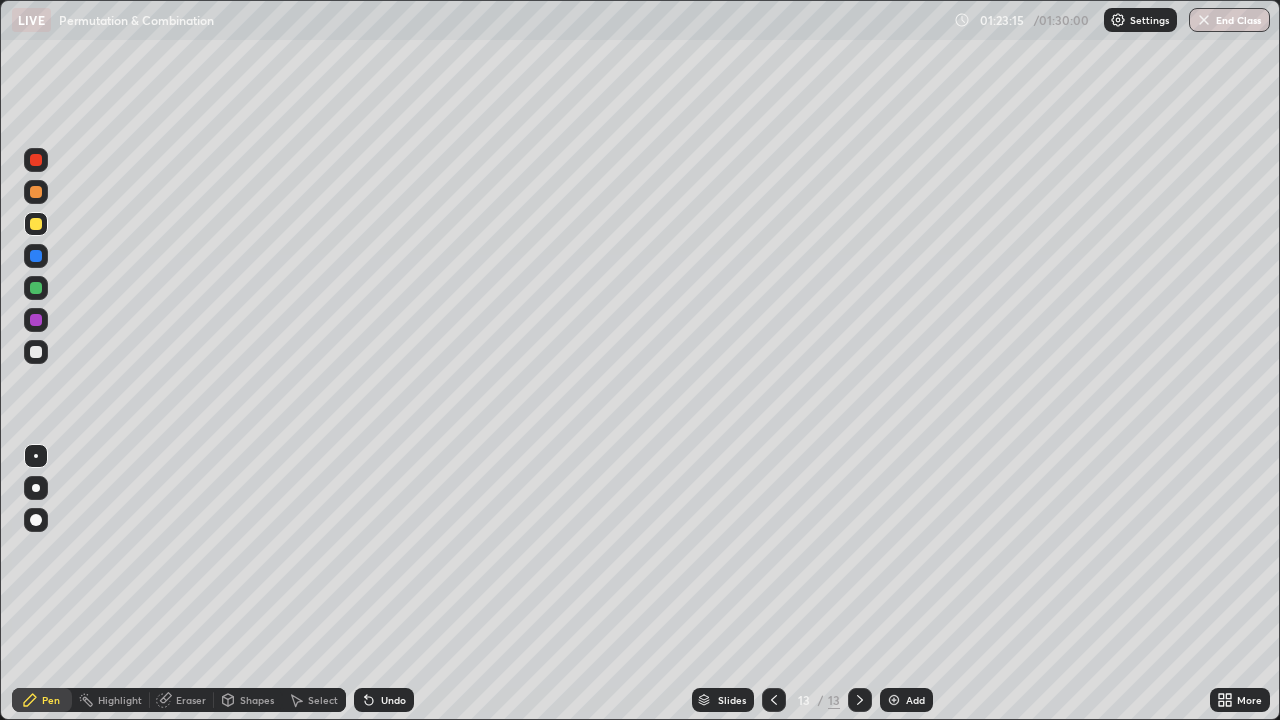 click at bounding box center [894, 700] 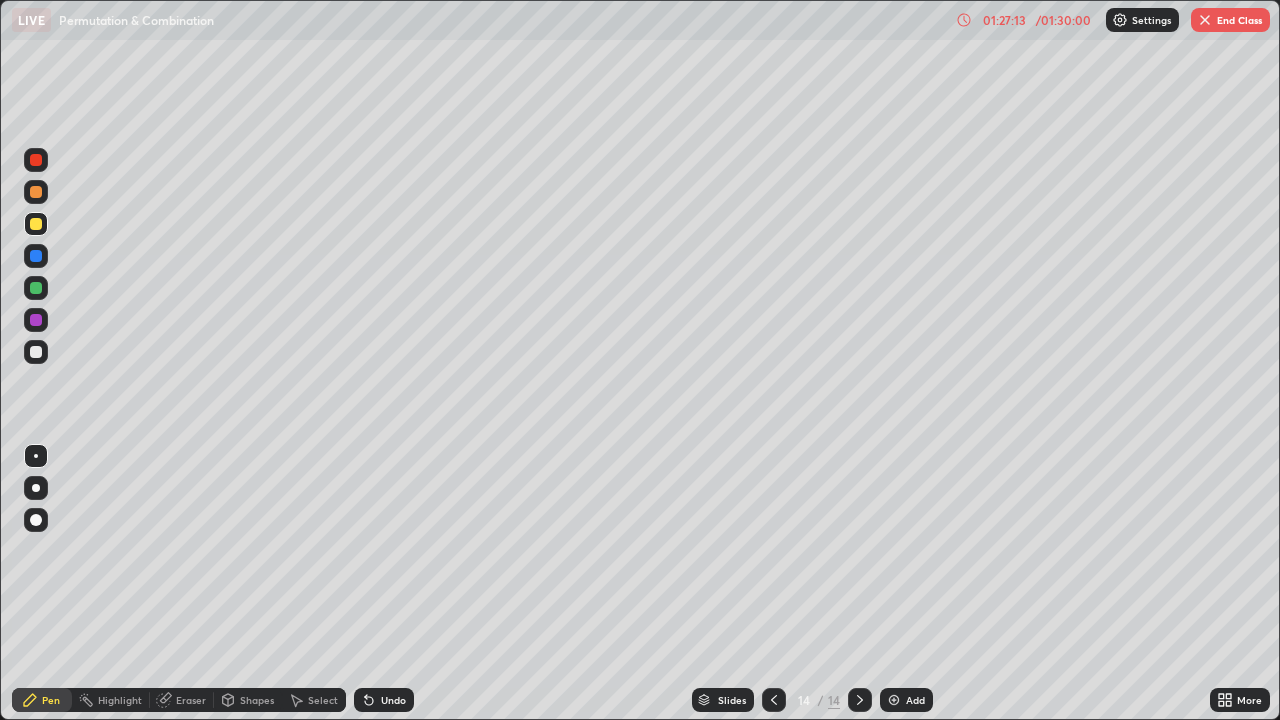 click on "End Class" at bounding box center (1230, 20) 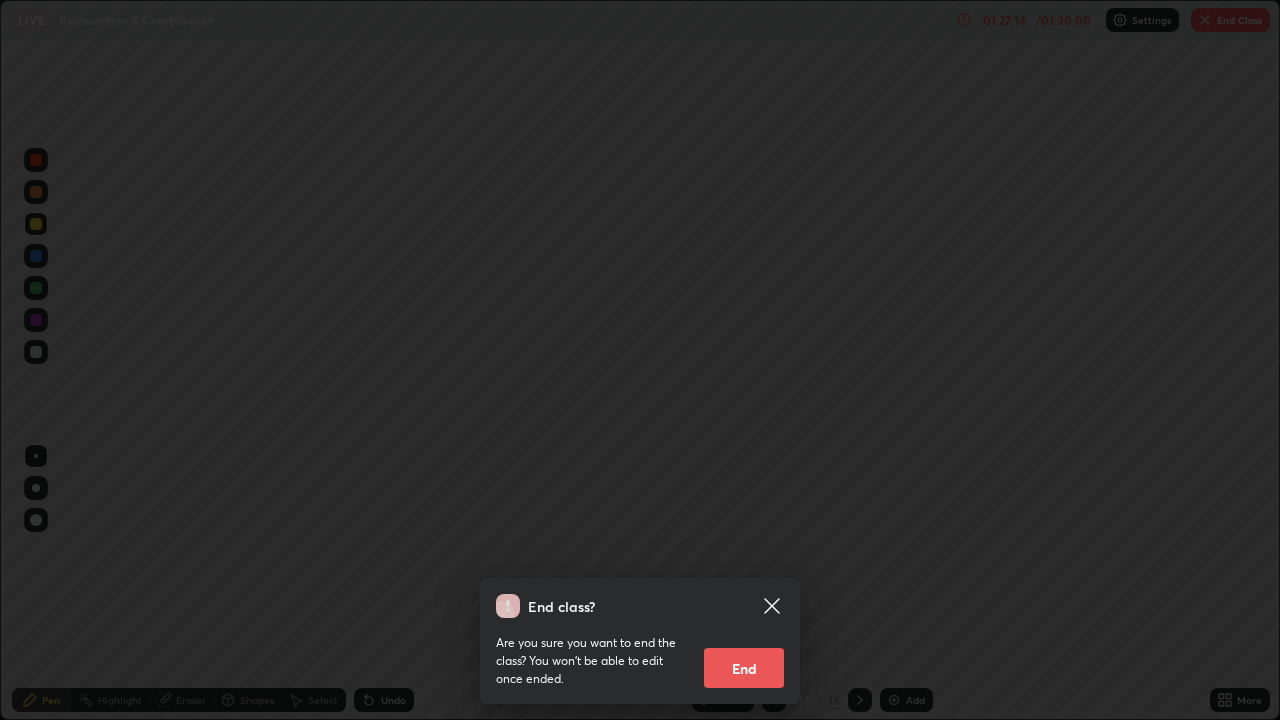 click on "End" at bounding box center [744, 668] 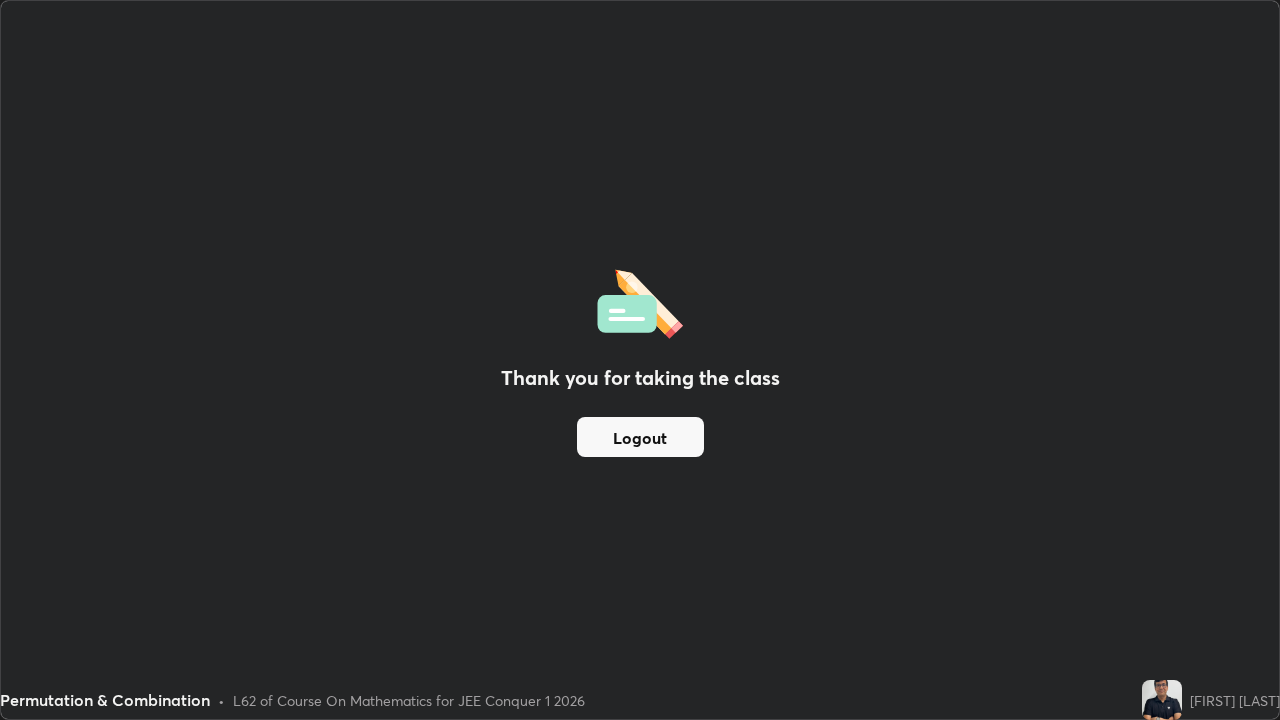 click on "Logout" at bounding box center (640, 437) 